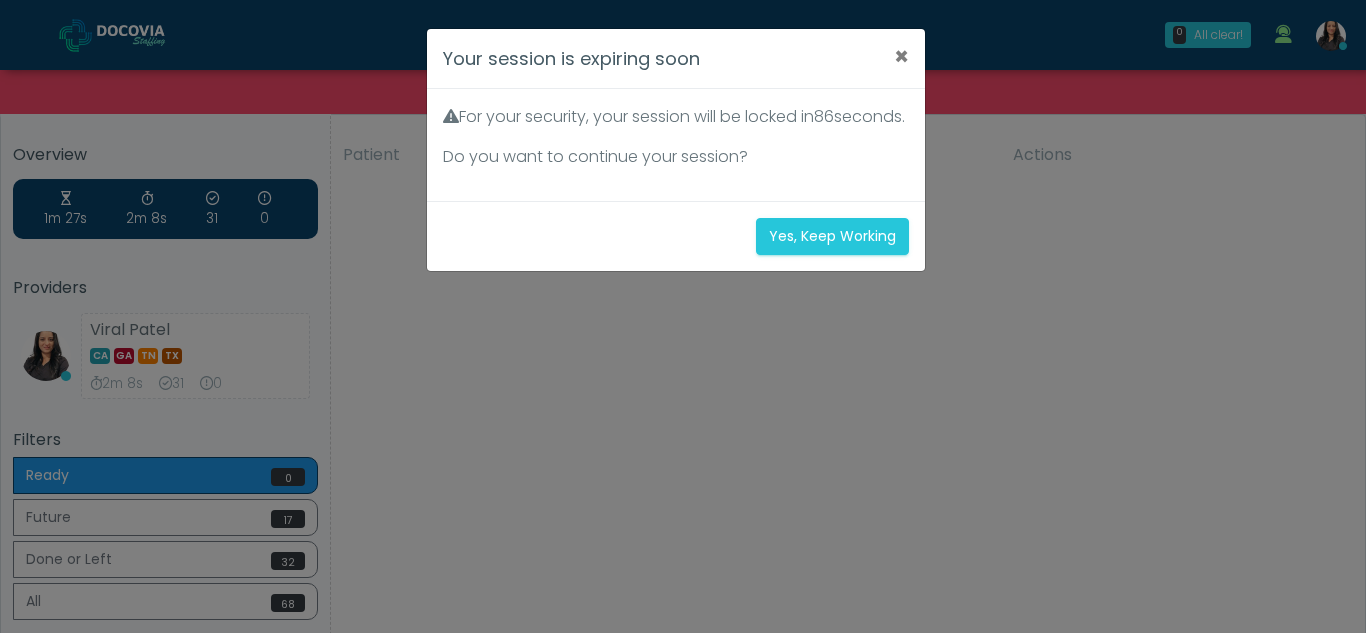scroll, scrollTop: 0, scrollLeft: 0, axis: both 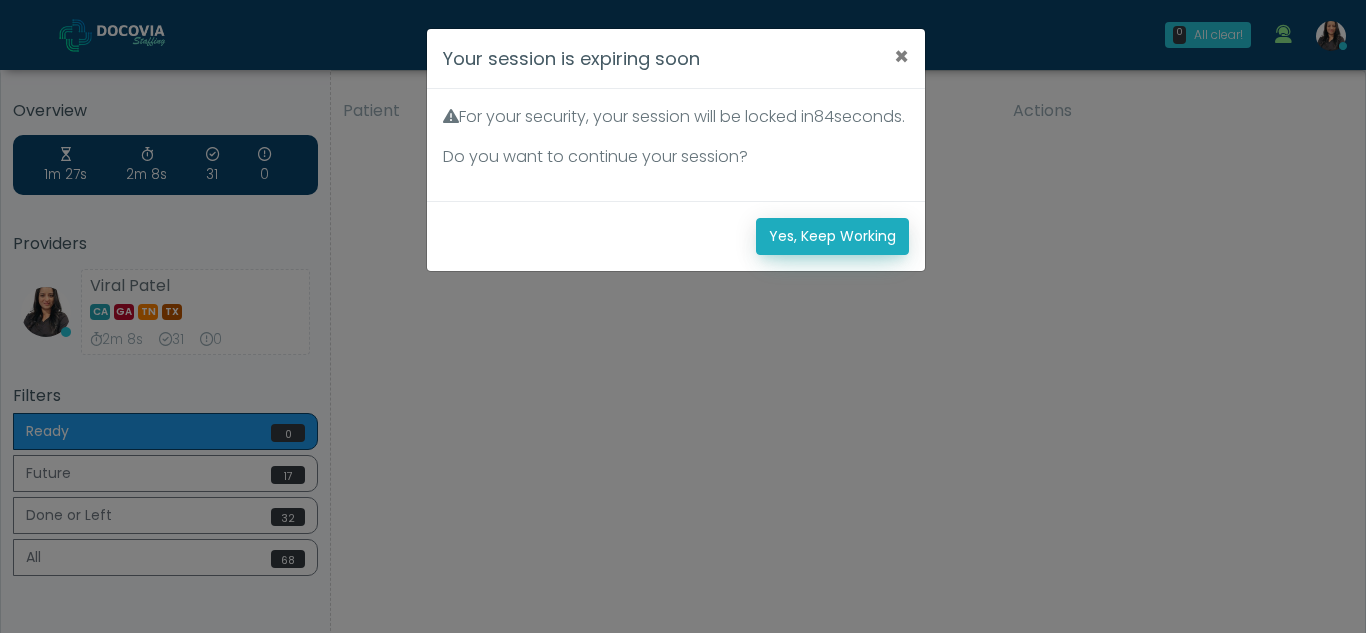 click on "Yes, Keep Working" at bounding box center (832, 236) 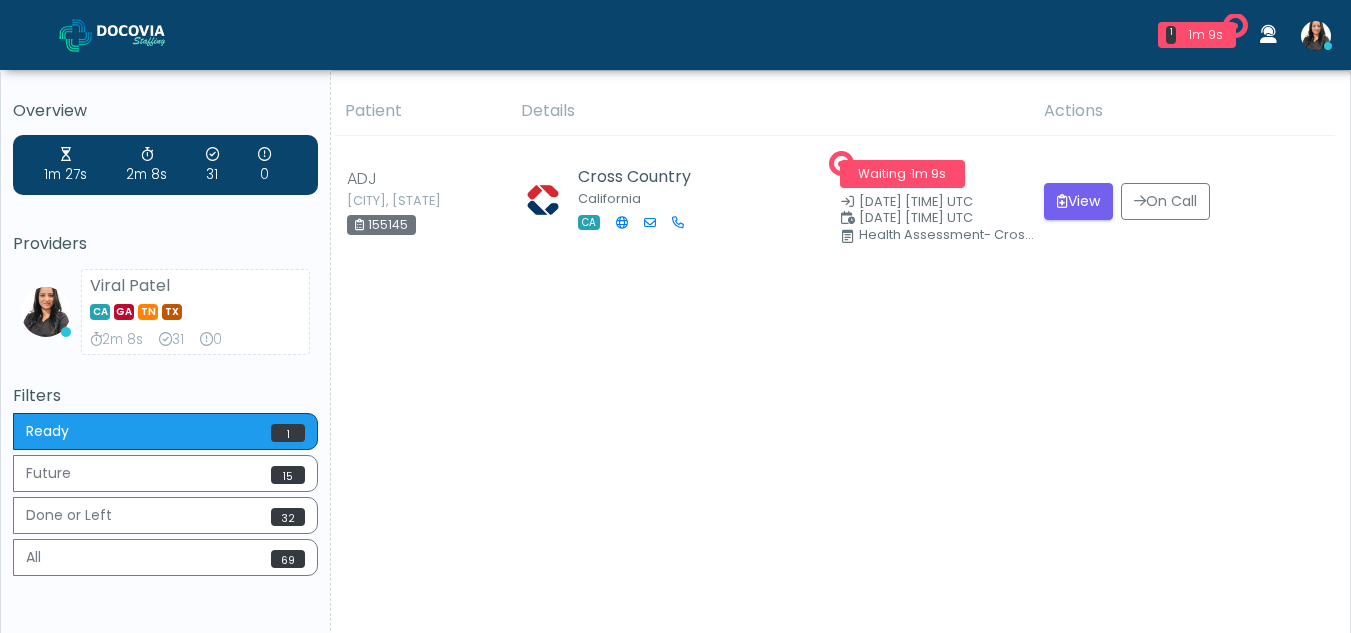 scroll, scrollTop: 0, scrollLeft: 0, axis: both 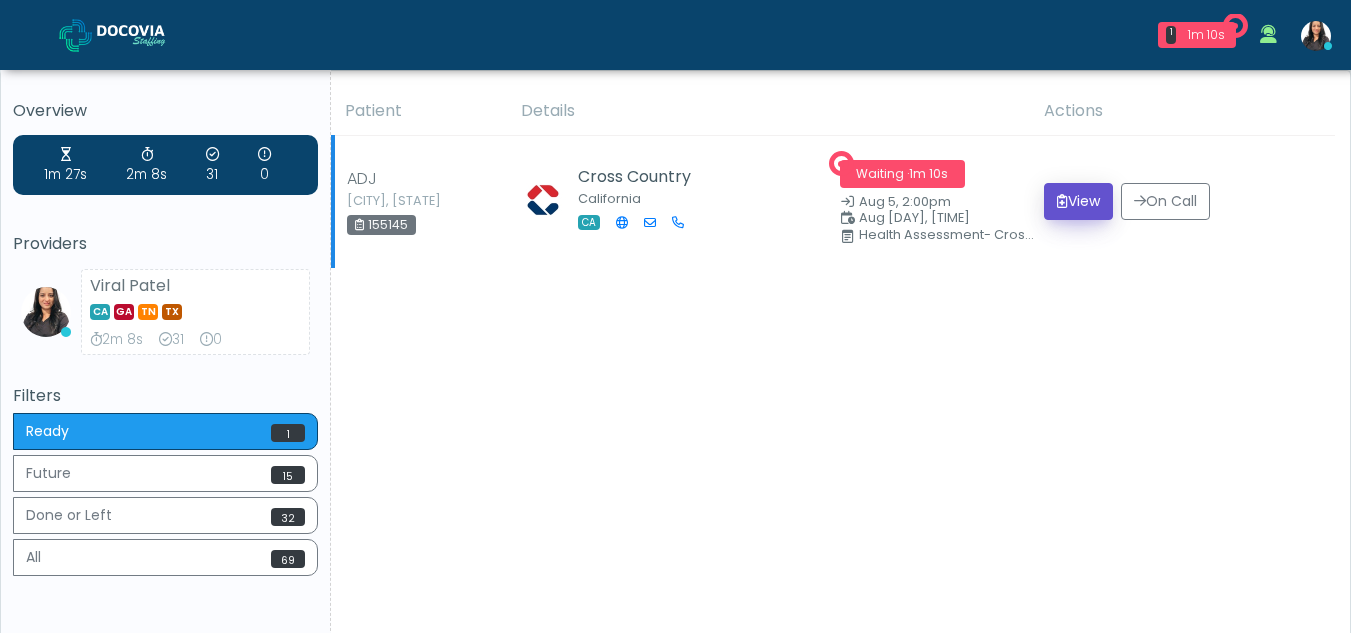 click at bounding box center [1062, 201] 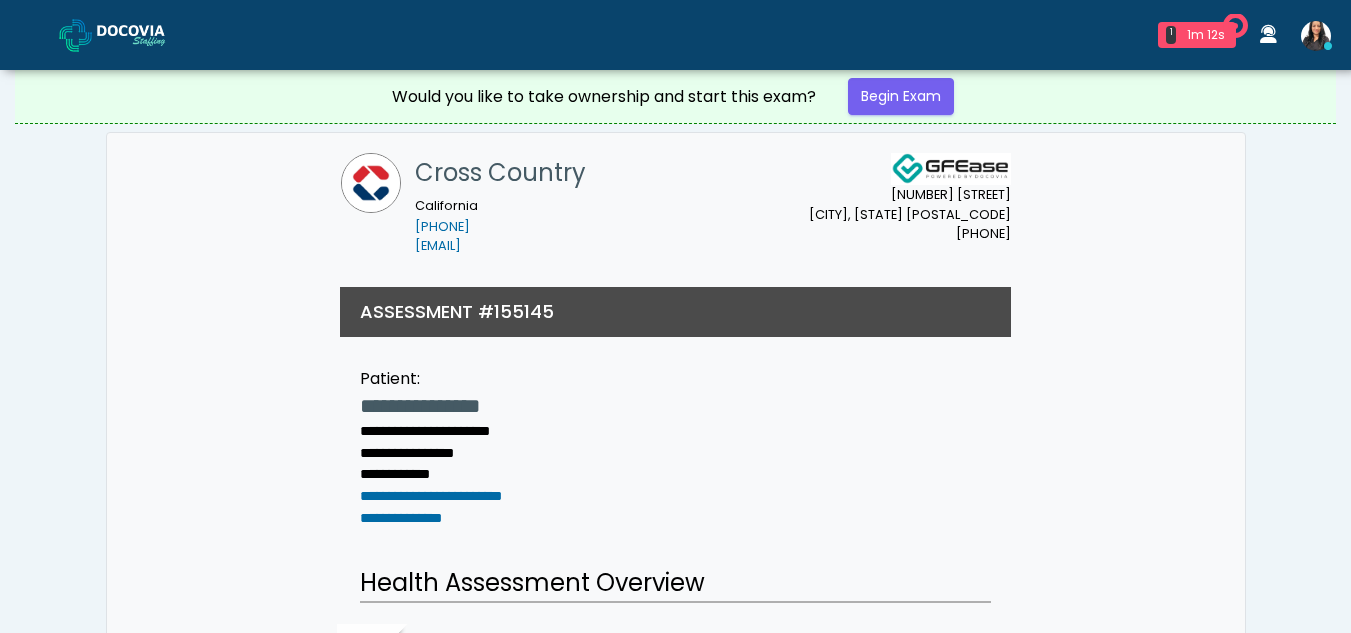 scroll, scrollTop: 0, scrollLeft: 0, axis: both 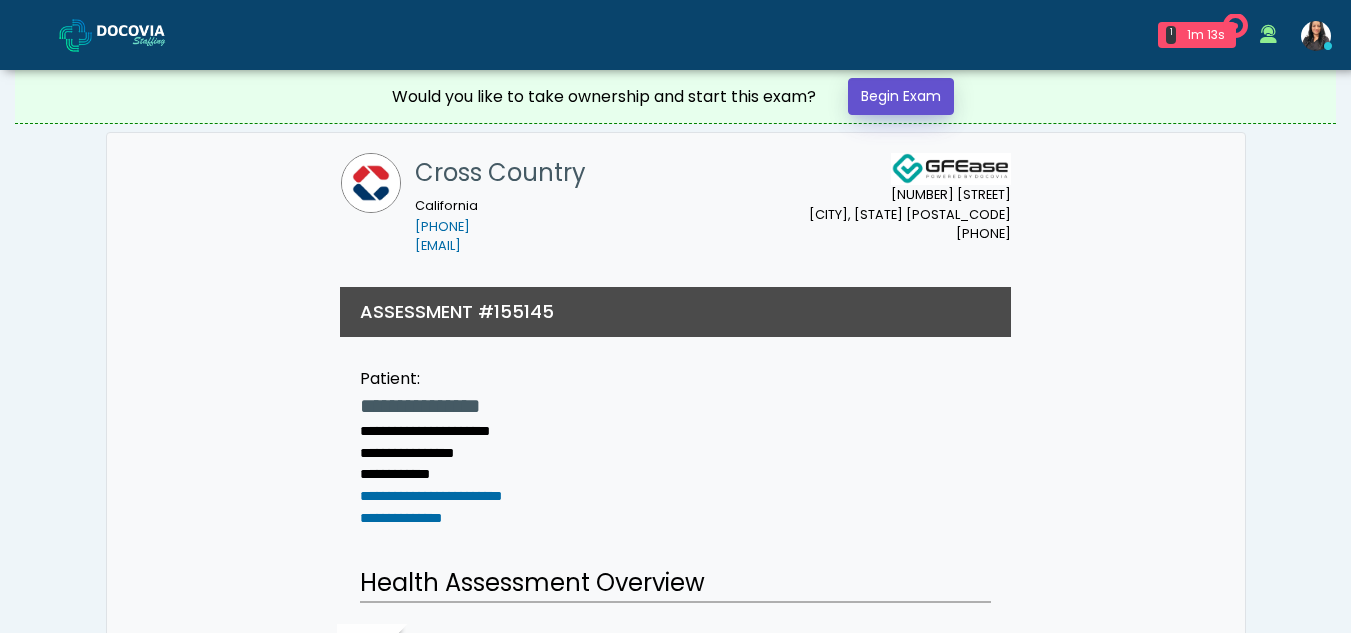 click on "Begin Exam" at bounding box center (901, 96) 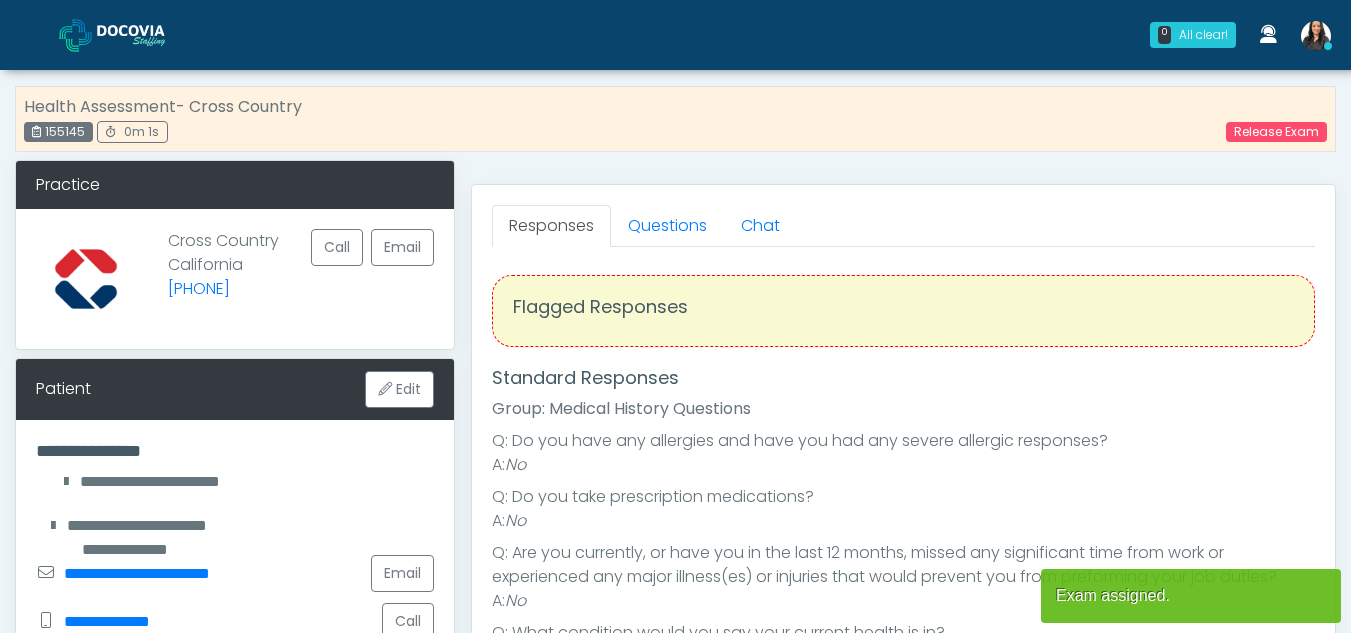 scroll, scrollTop: 0, scrollLeft: 0, axis: both 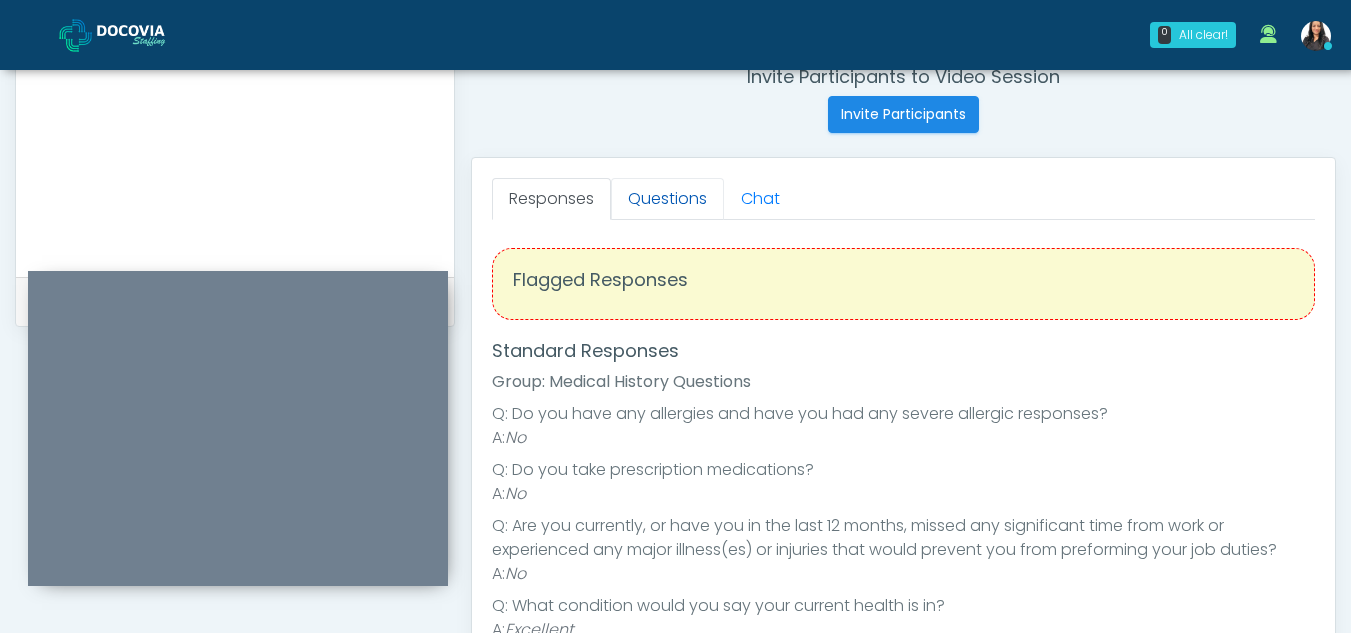 click on "Questions" at bounding box center [667, 199] 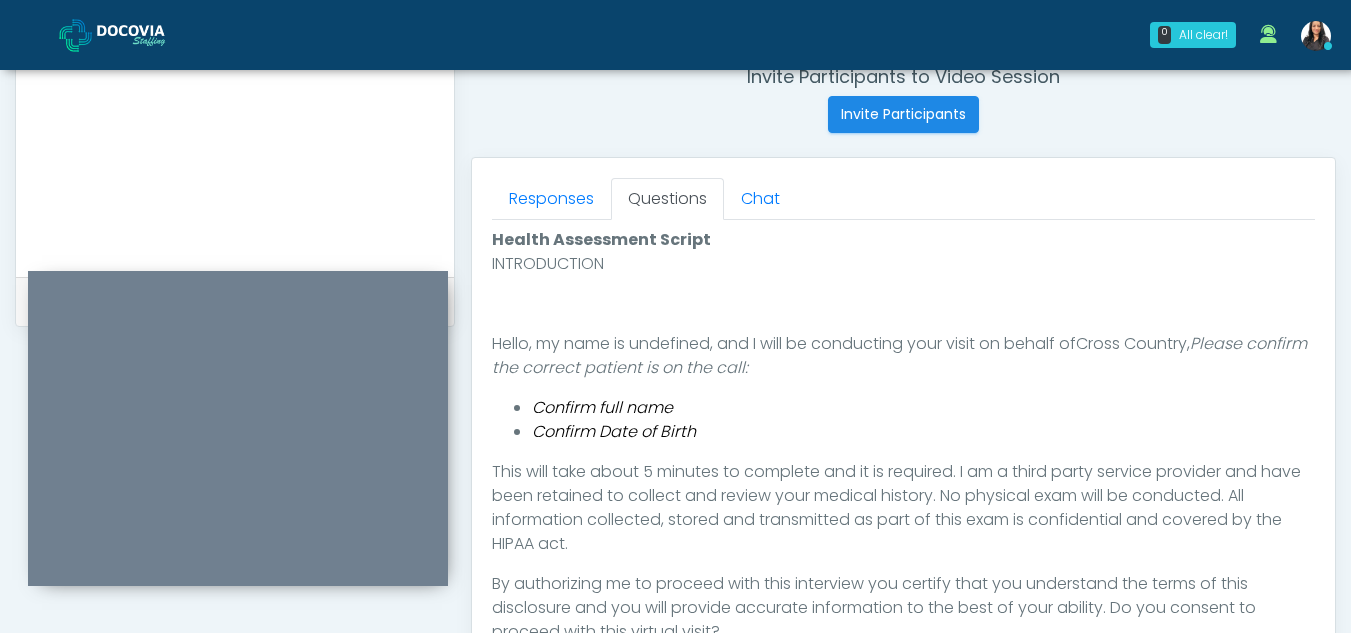 scroll, scrollTop: 996, scrollLeft: 0, axis: vertical 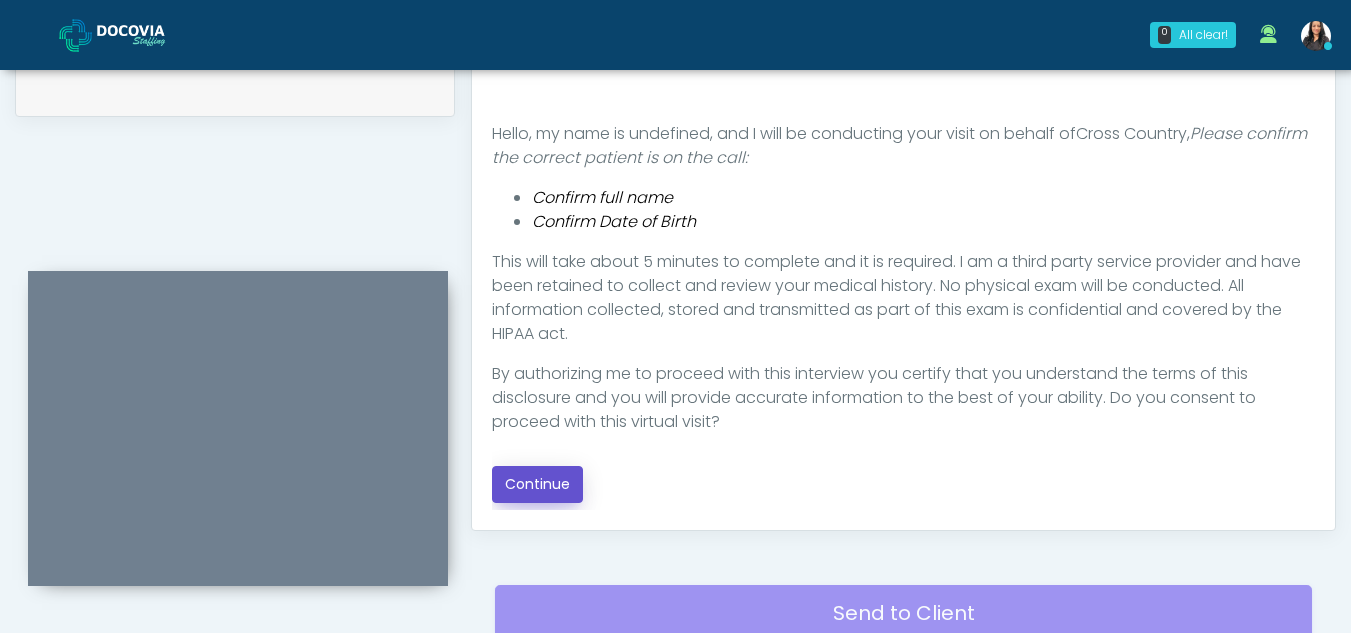 click on "Continue" at bounding box center [537, 484] 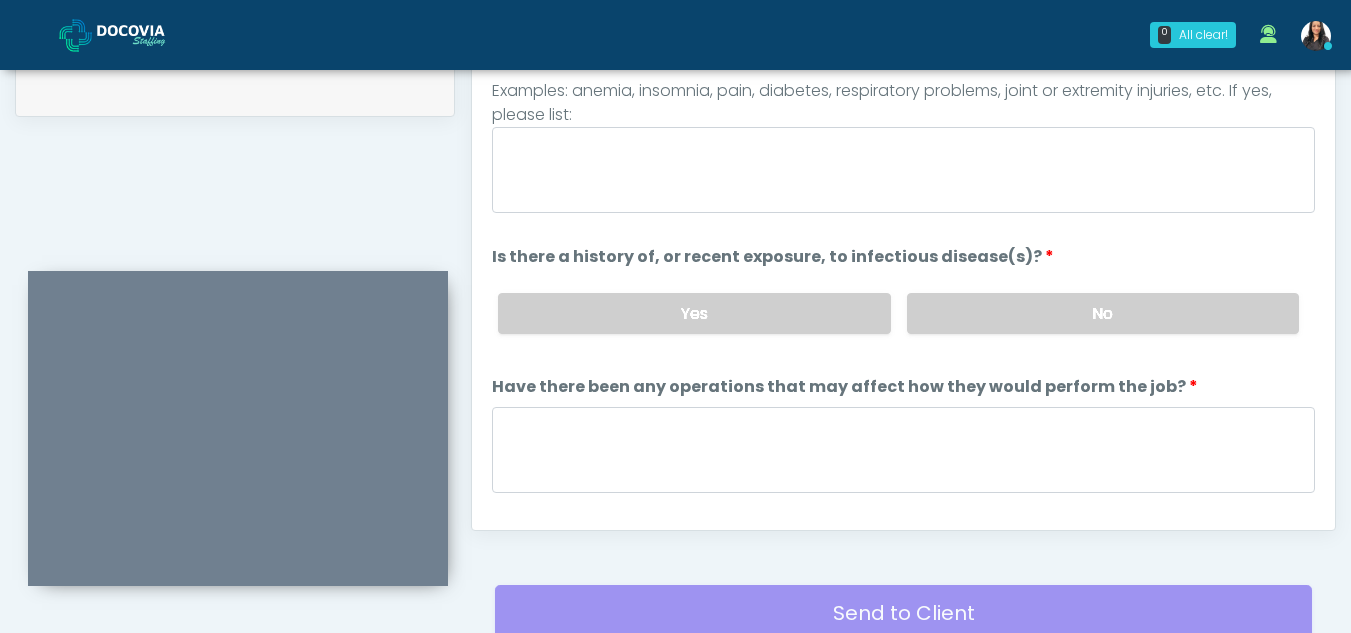 scroll, scrollTop: 1162, scrollLeft: 0, axis: vertical 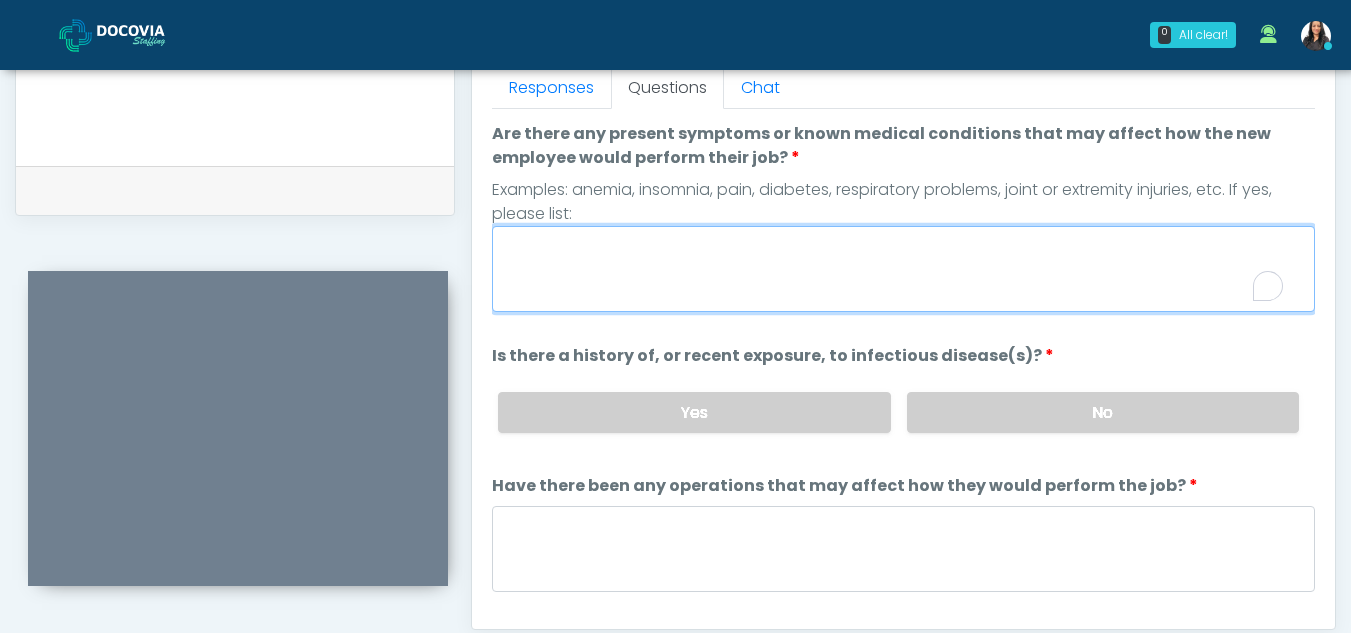 click on "Are there any present symptoms or known medical conditions that may affect how the new employee would perform their job?" at bounding box center [903, 269] 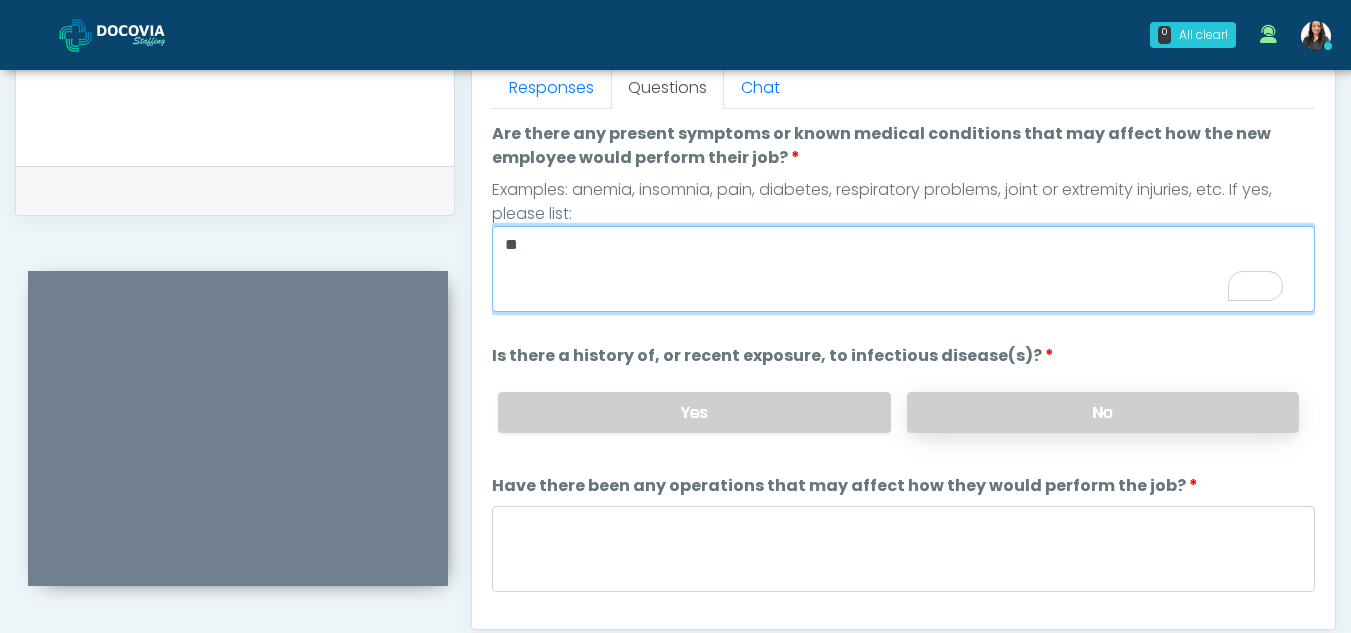 type on "**" 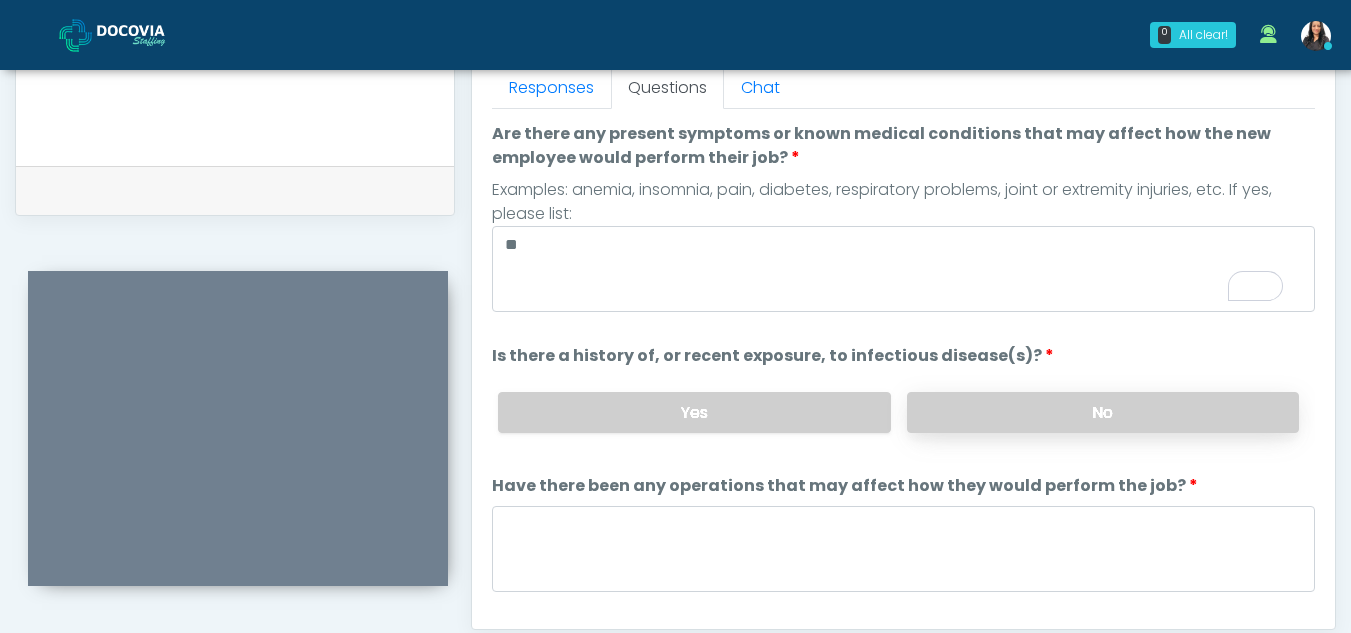 click on "No" at bounding box center [1103, 412] 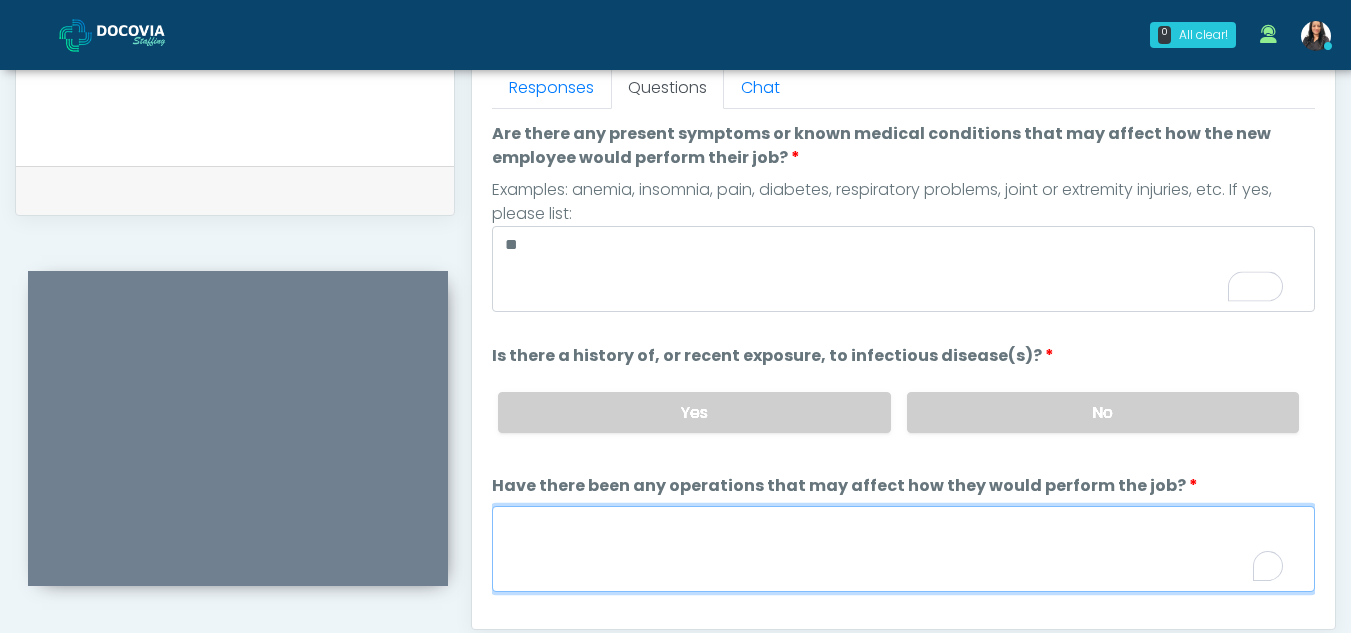 click on "Have there been any operations that may affect how they would perform the job?" at bounding box center [903, 549] 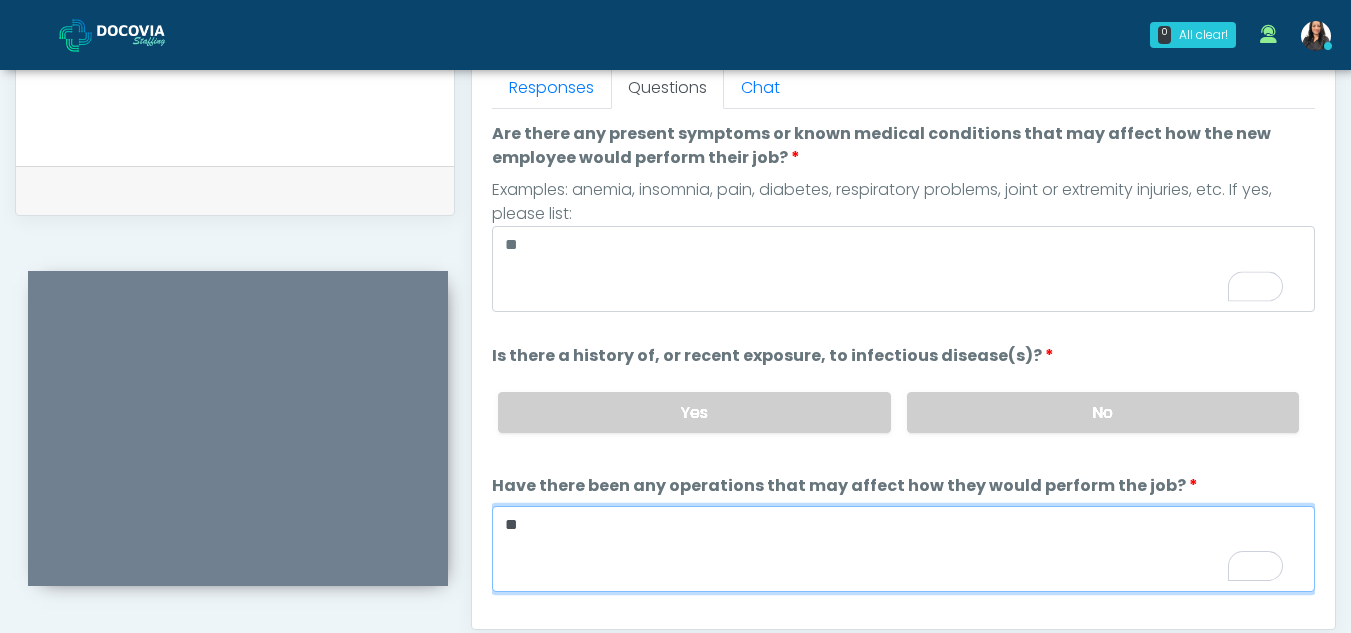 type on "**" 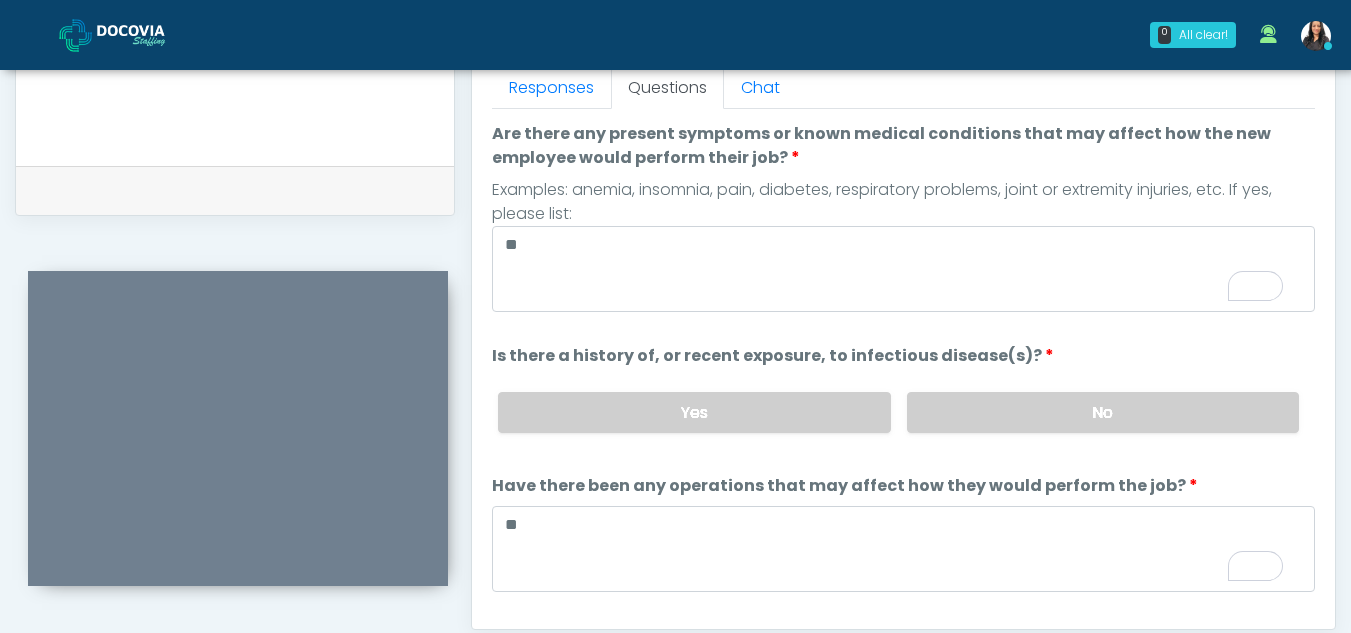 scroll, scrollTop: 72, scrollLeft: 0, axis: vertical 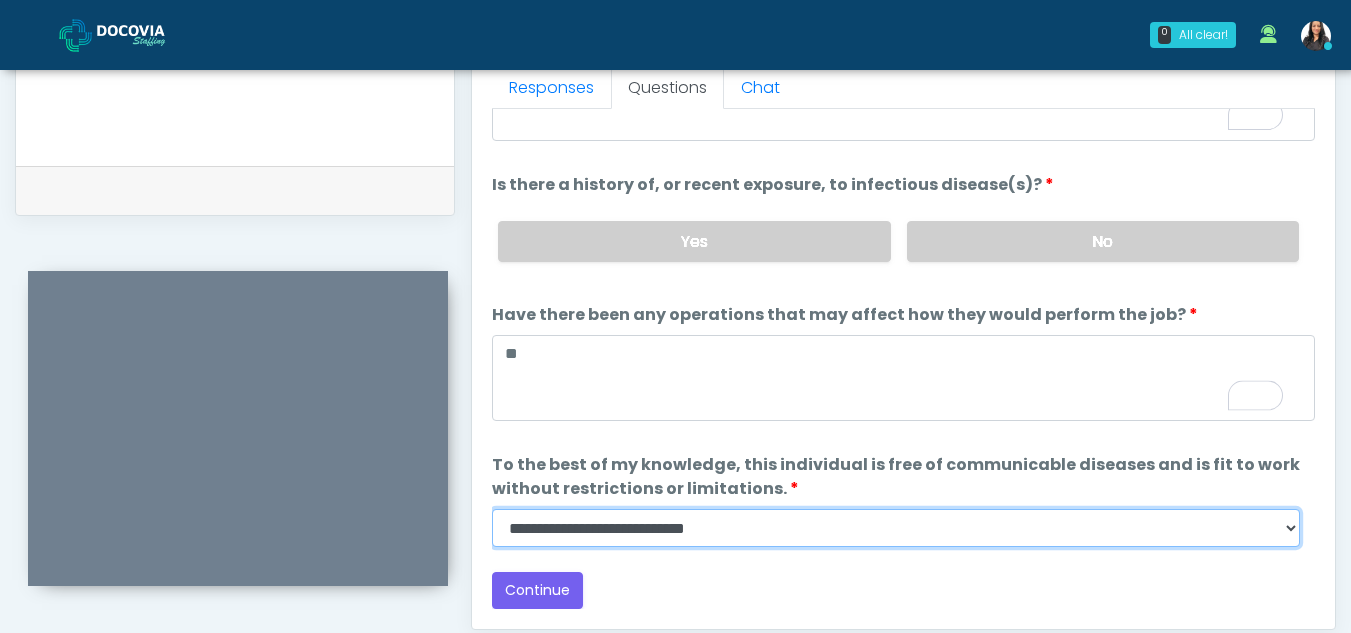 click on "**********" at bounding box center [896, 528] 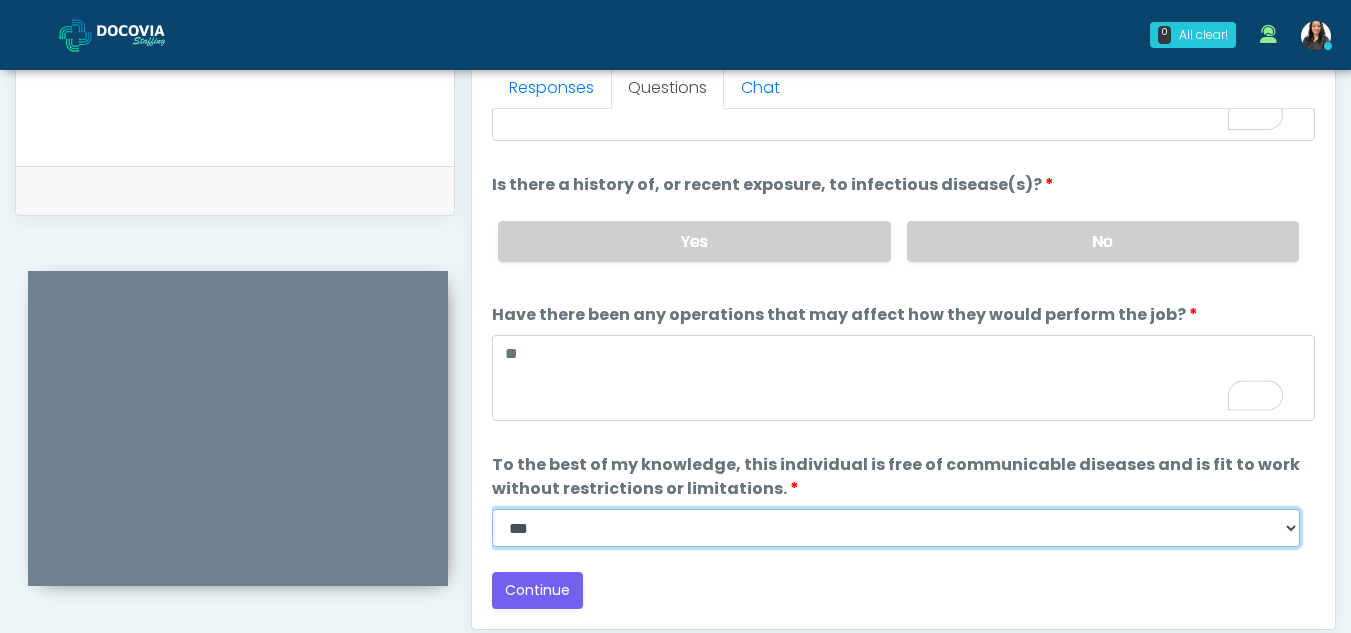 click on "**********" at bounding box center [896, 528] 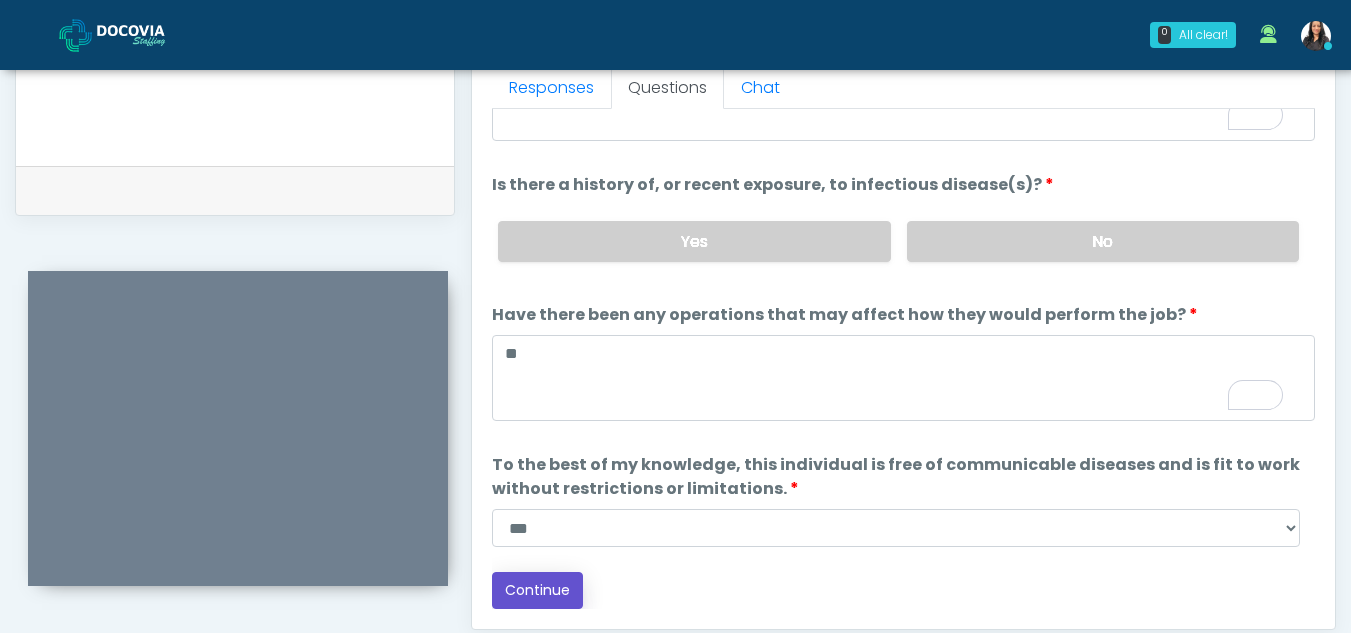 click on "Continue" at bounding box center (537, 590) 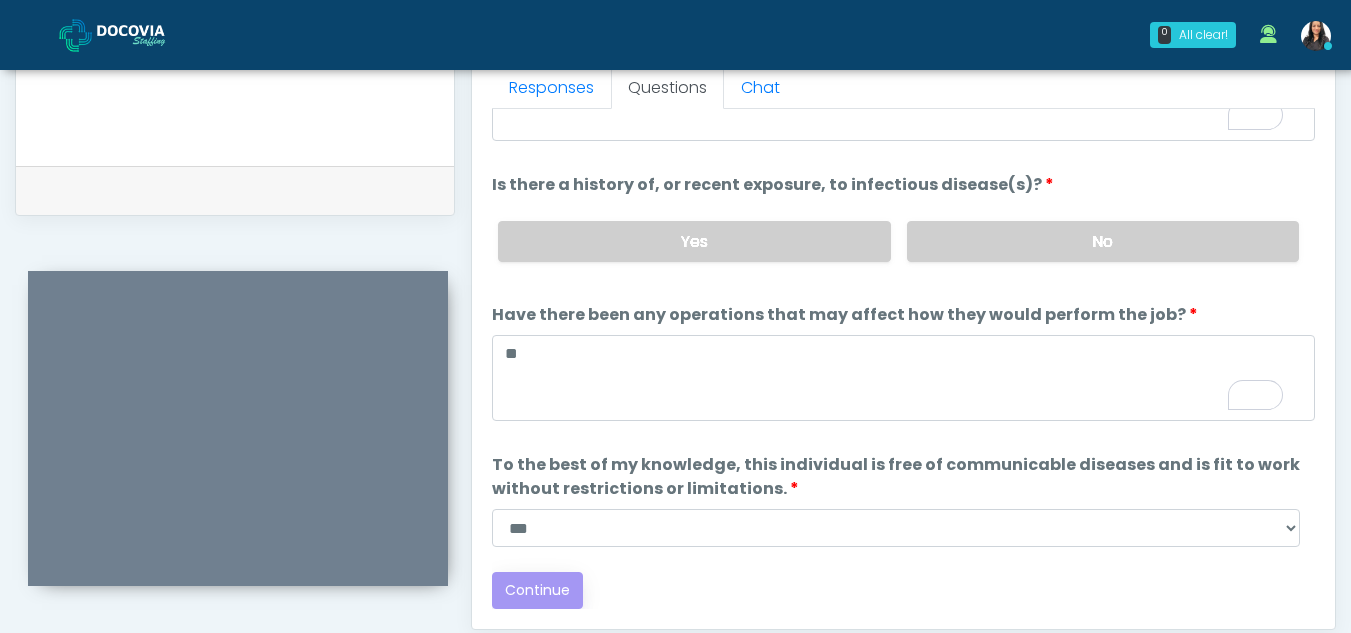 scroll, scrollTop: 1162, scrollLeft: 0, axis: vertical 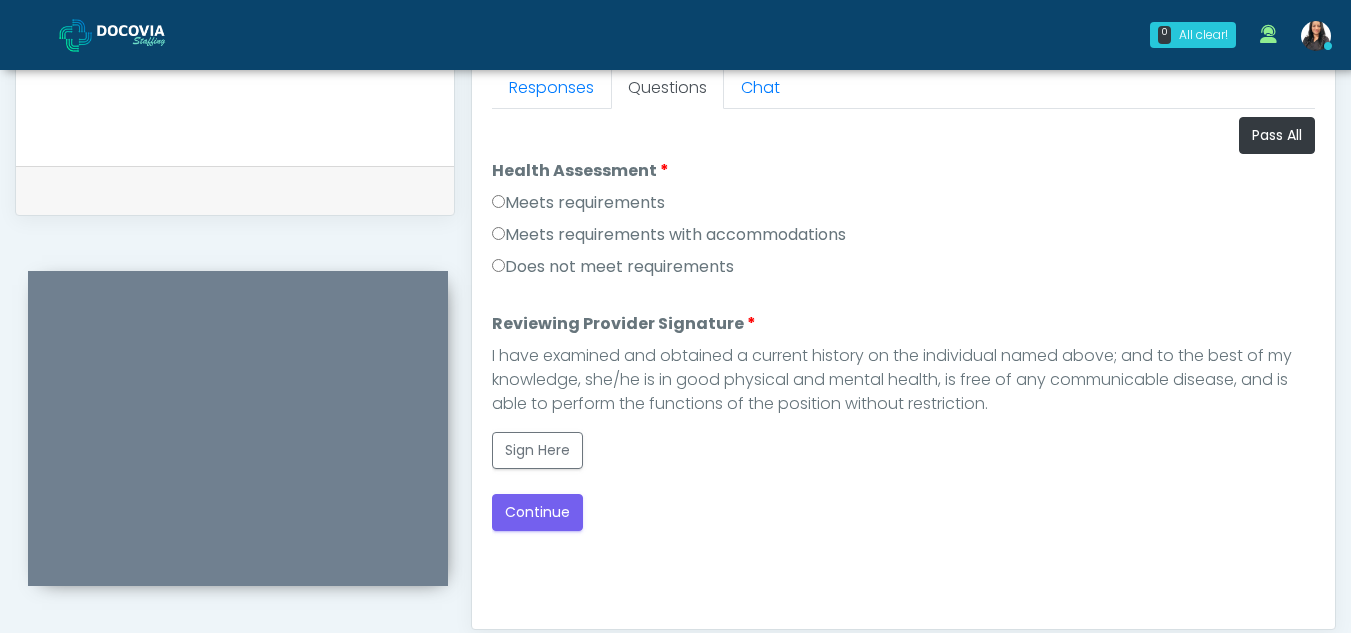 click on "Meets requirements" at bounding box center (578, 203) 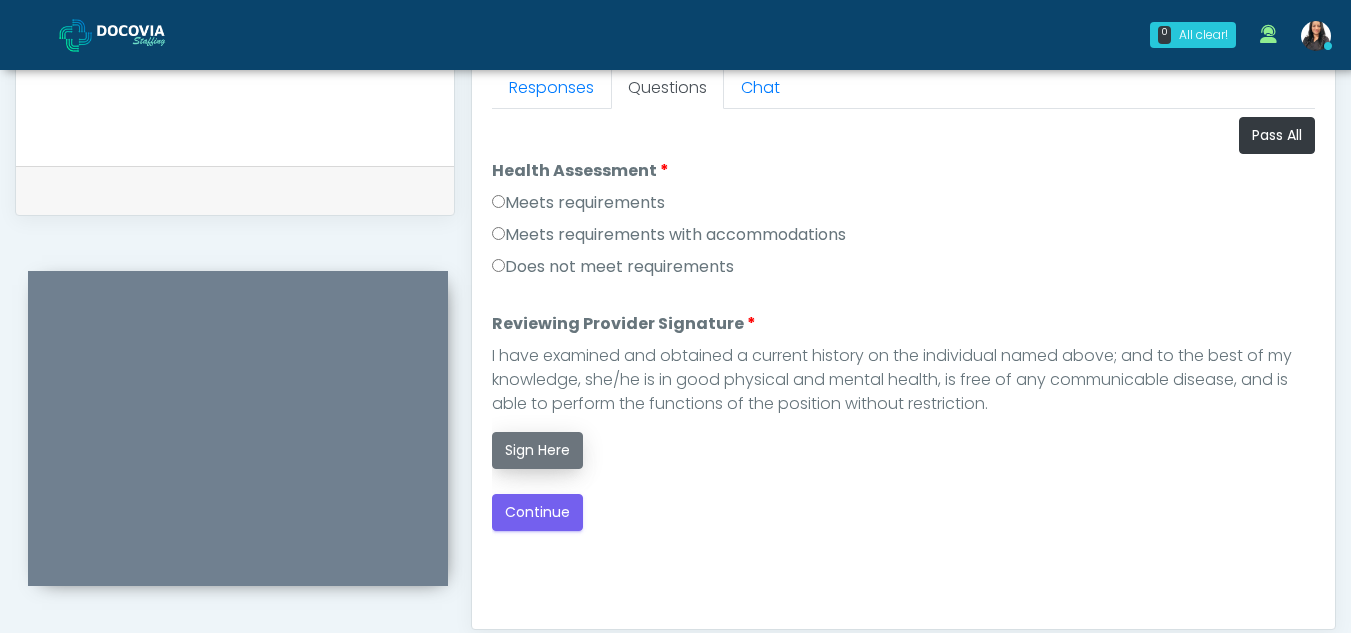 click on "Sign Here" at bounding box center (537, 450) 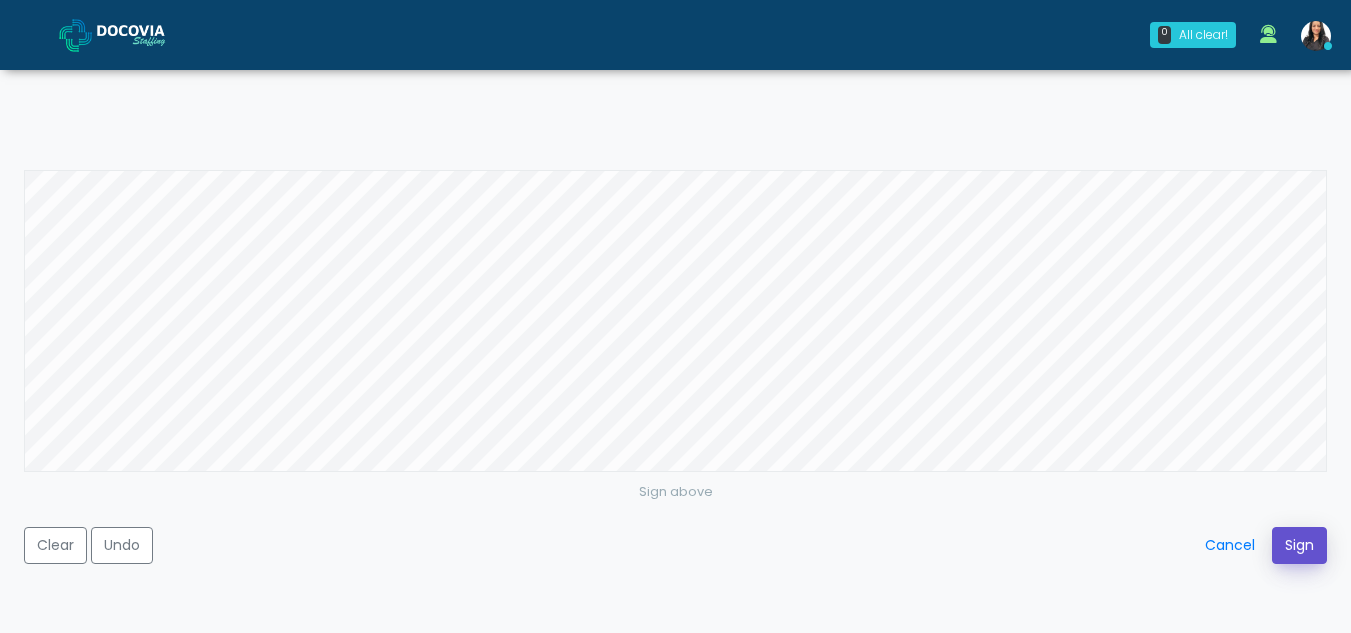 click on "Sign" at bounding box center [1299, 545] 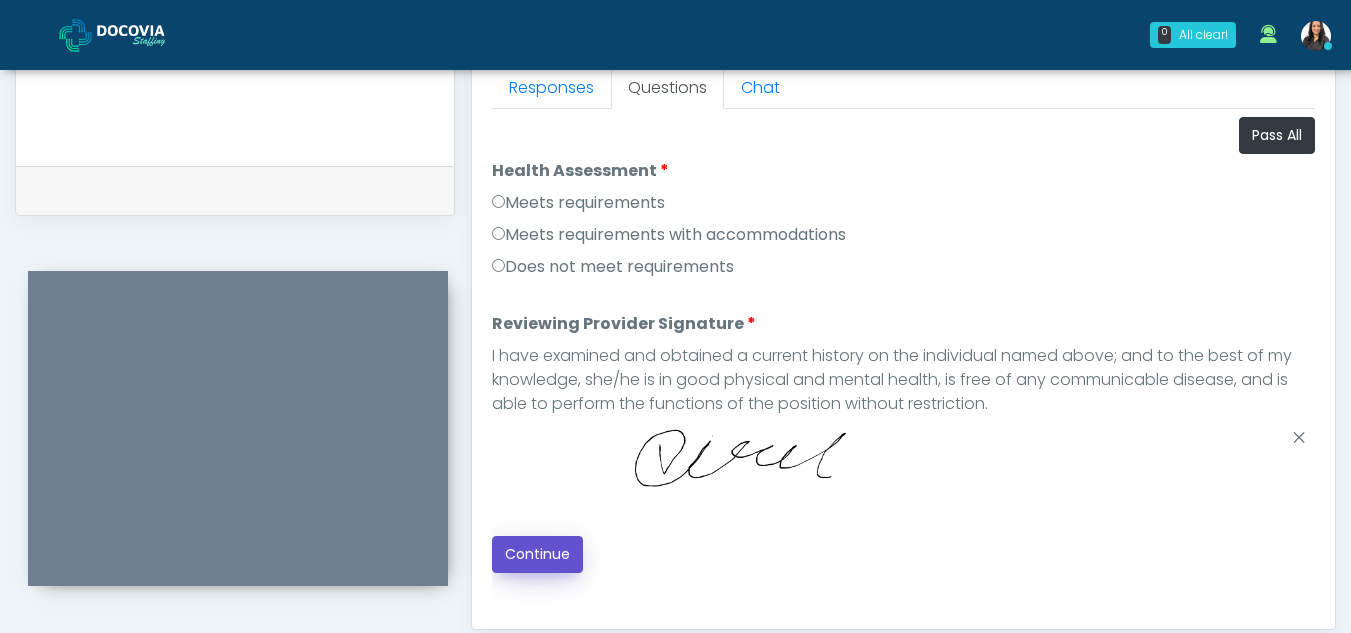 click on "Continue" at bounding box center [537, 554] 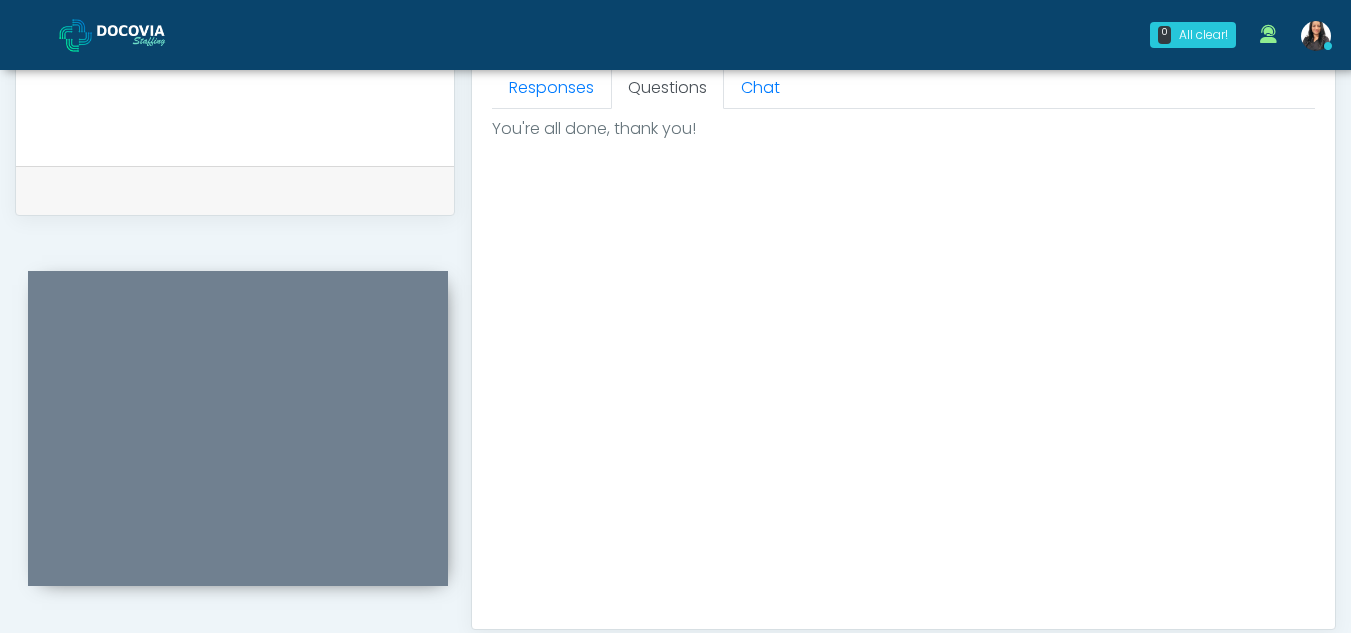 scroll, scrollTop: 1199, scrollLeft: 0, axis: vertical 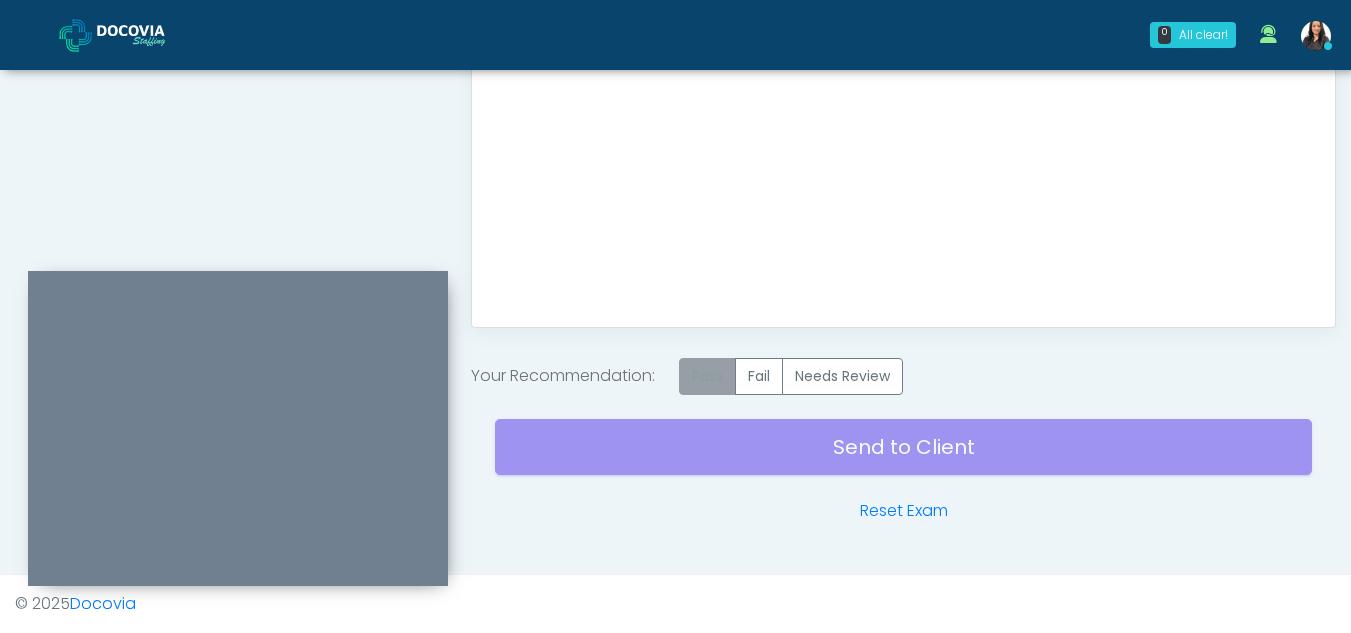 click on "Pass" at bounding box center [707, 376] 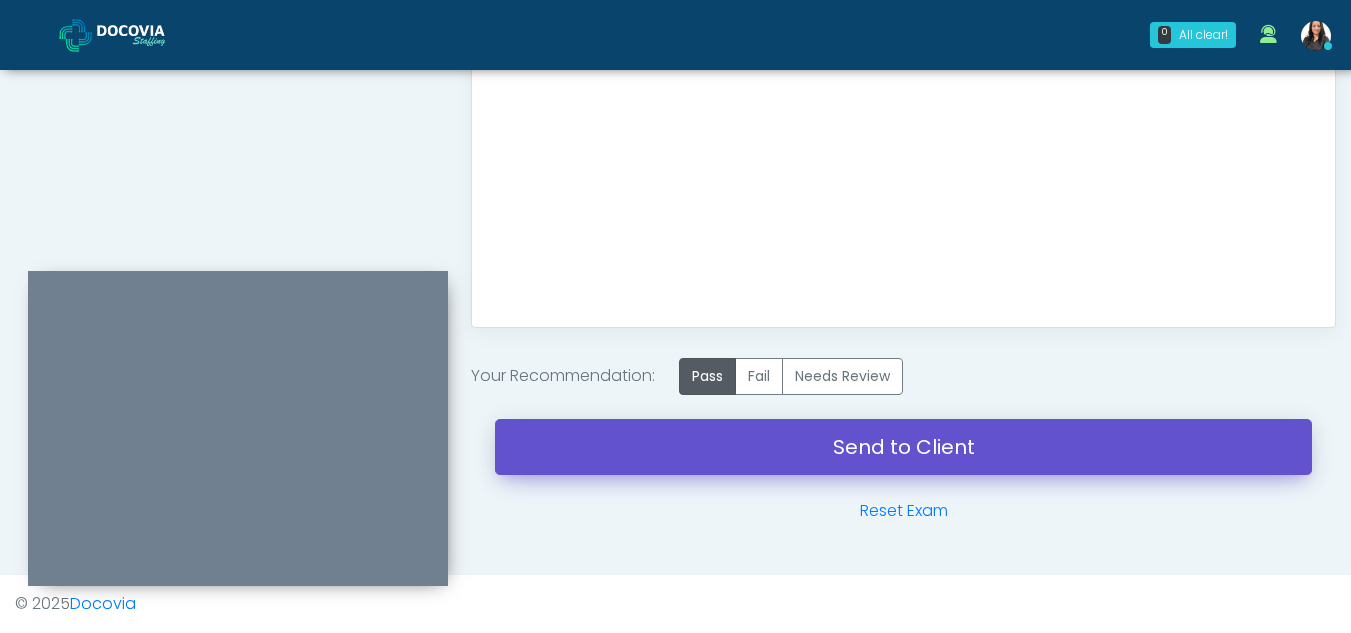 click on "Send to Client" at bounding box center (903, 447) 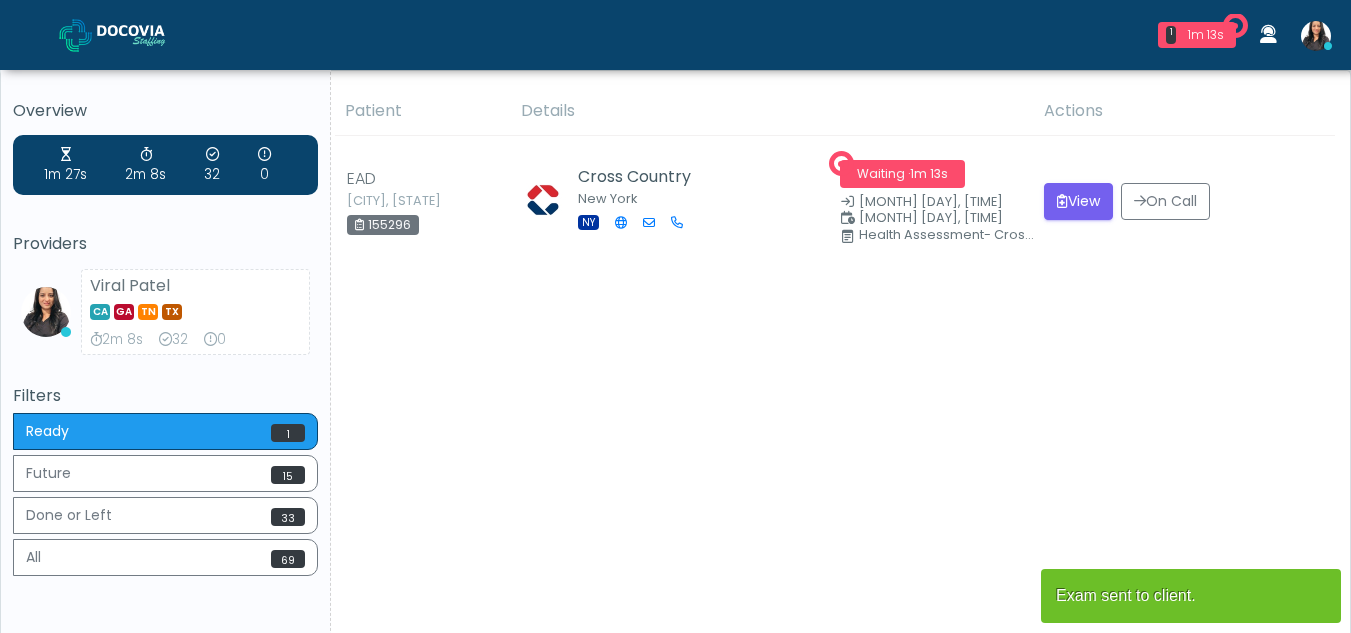 scroll, scrollTop: 0, scrollLeft: 0, axis: both 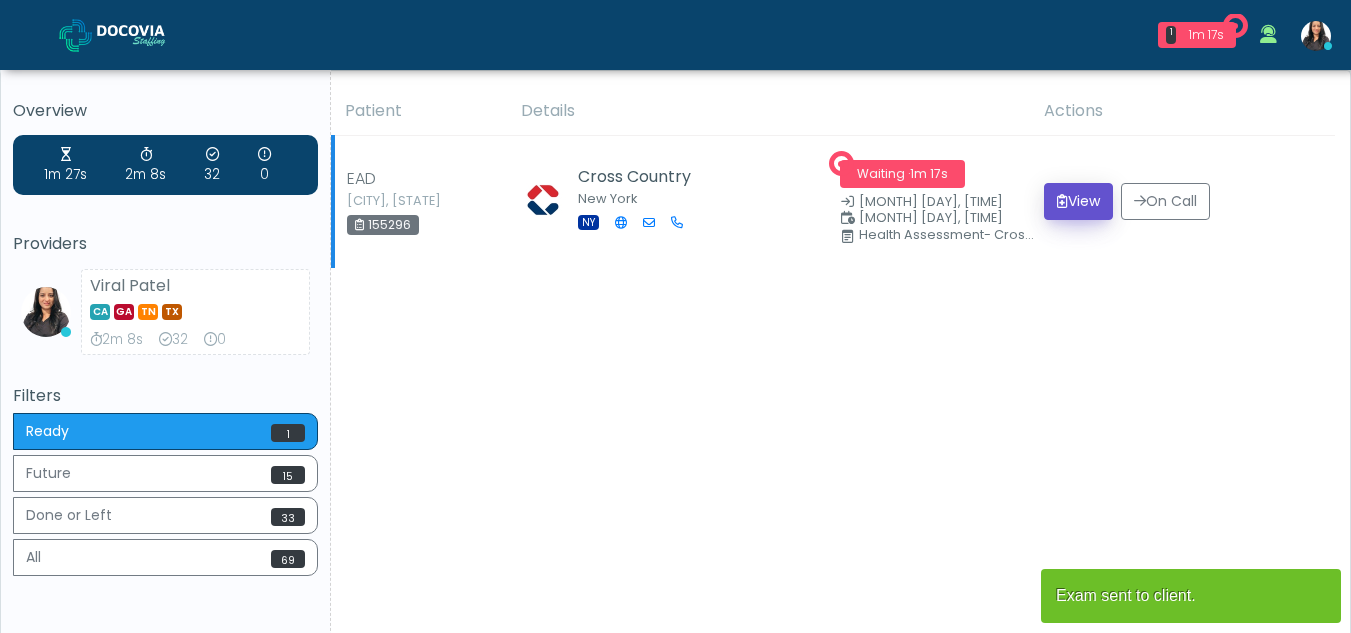 click on "View" at bounding box center [1078, 201] 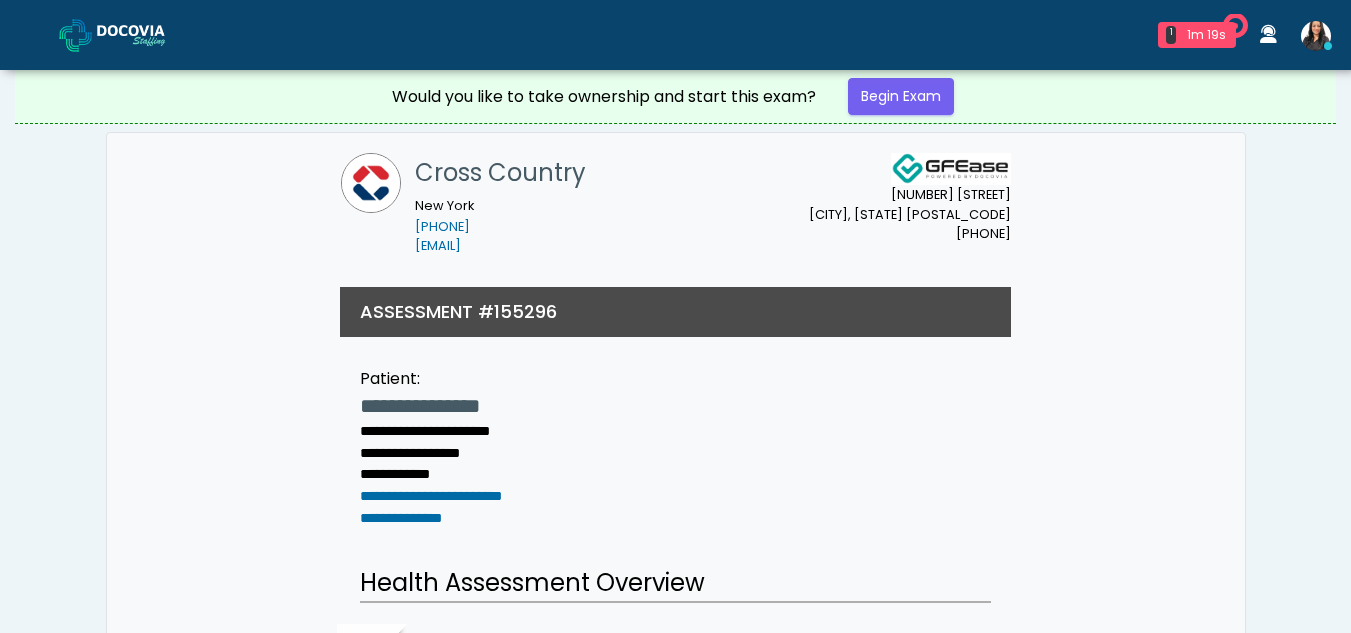 scroll, scrollTop: 0, scrollLeft: 0, axis: both 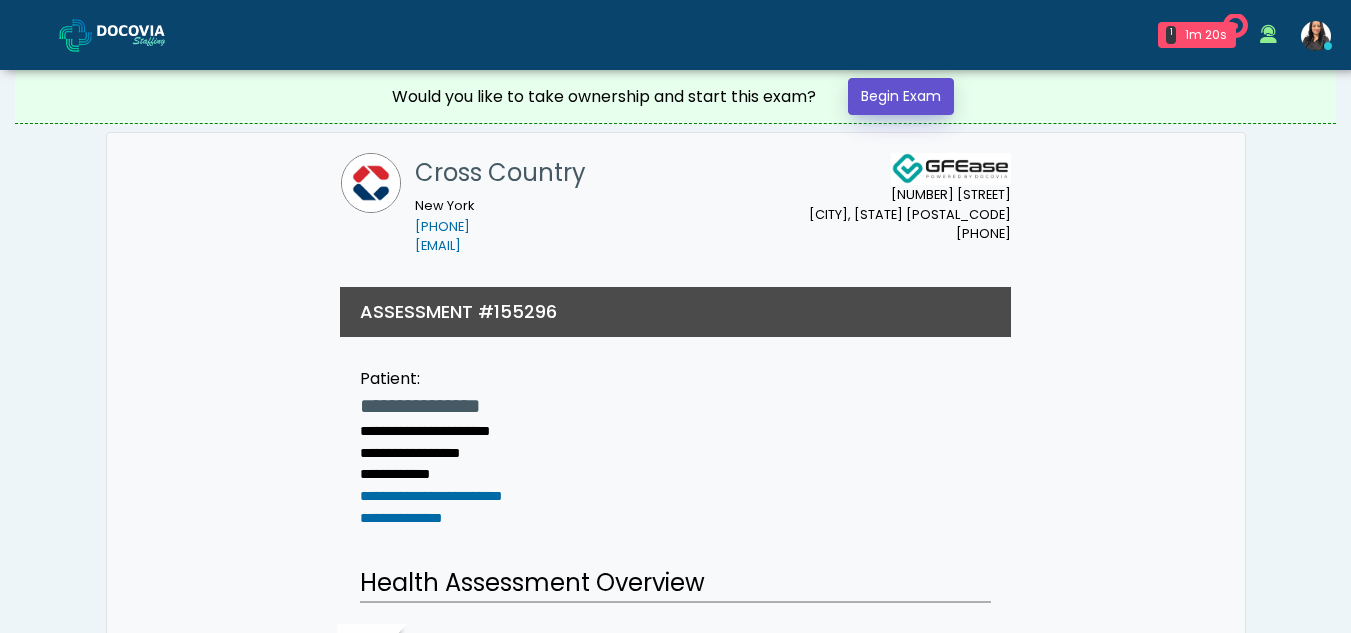 click on "Begin Exam" at bounding box center [901, 96] 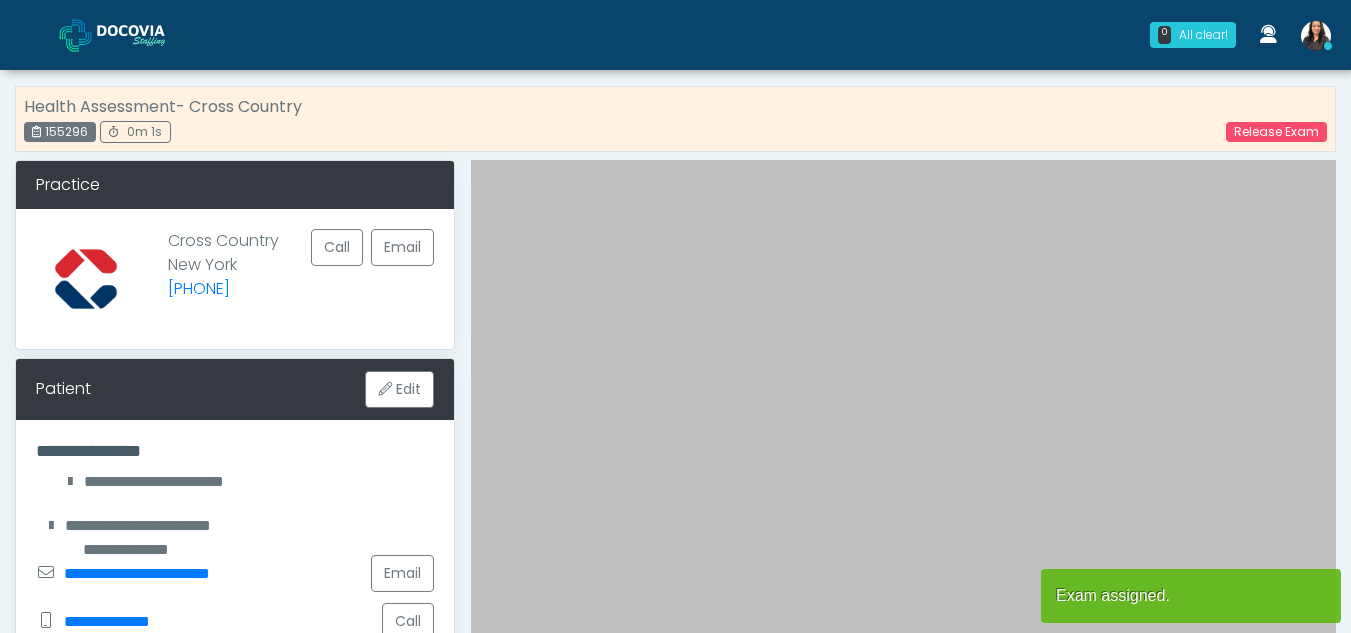 scroll, scrollTop: 0, scrollLeft: 0, axis: both 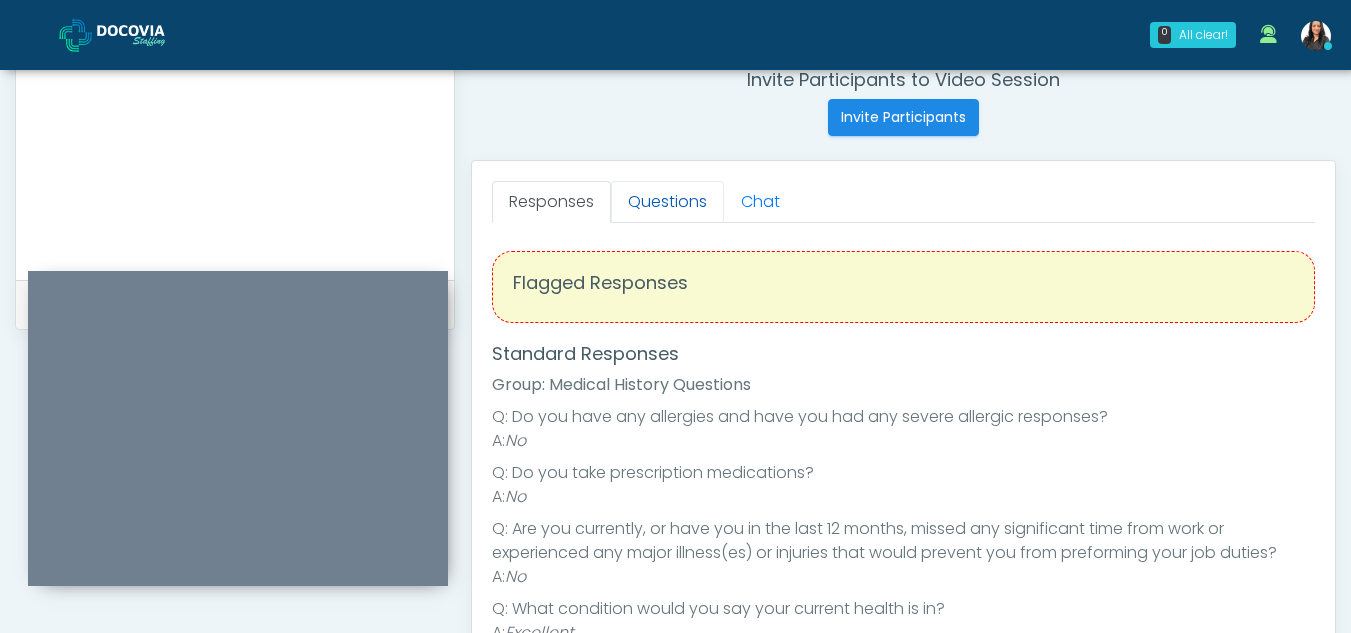 click on "Questions" at bounding box center (667, 202) 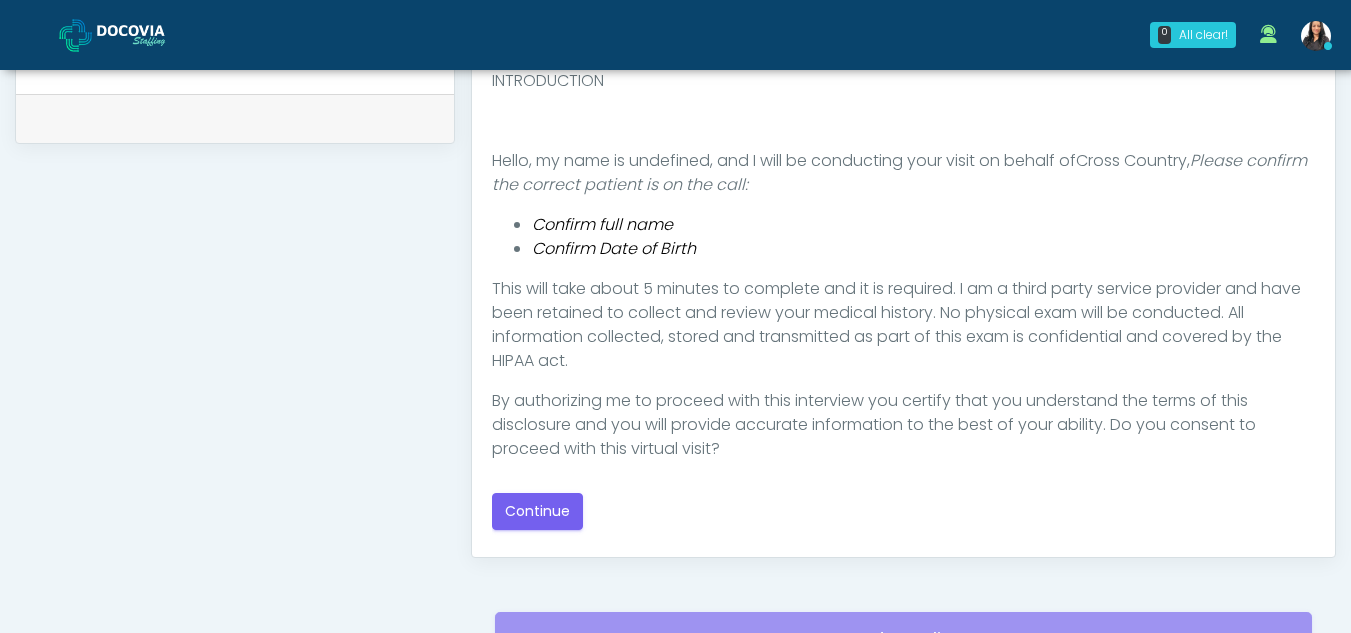 scroll, scrollTop: 1069, scrollLeft: 0, axis: vertical 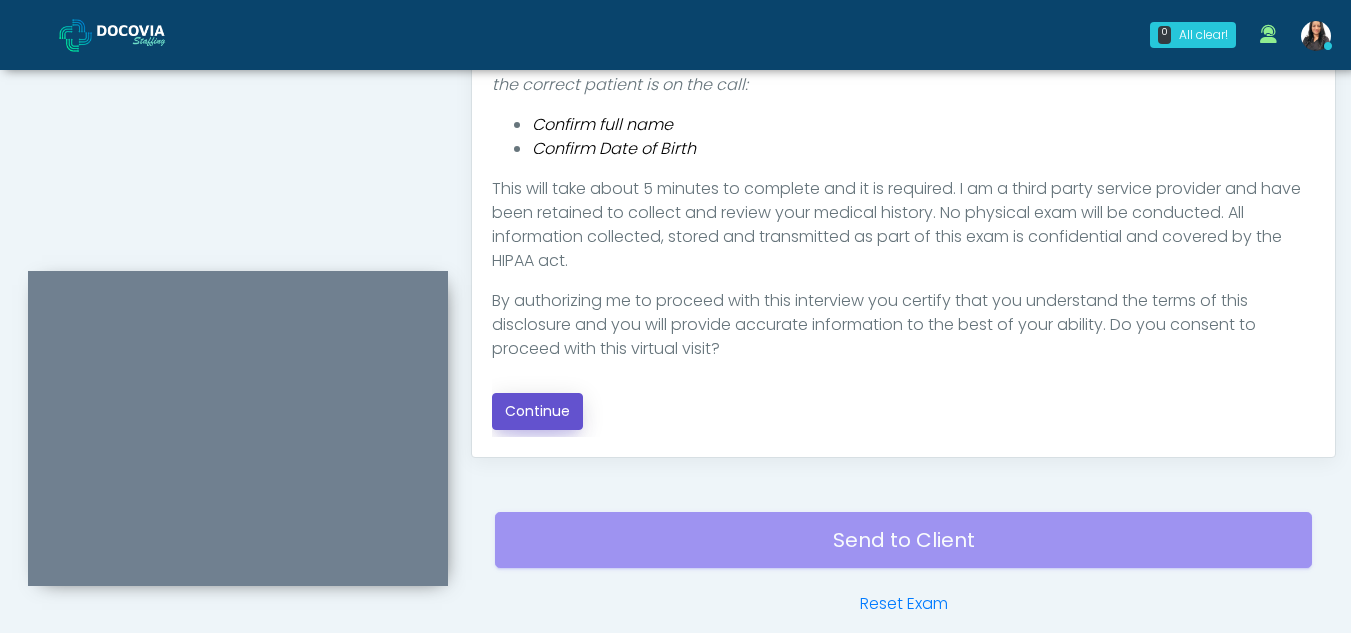 click on "Continue" at bounding box center [537, 411] 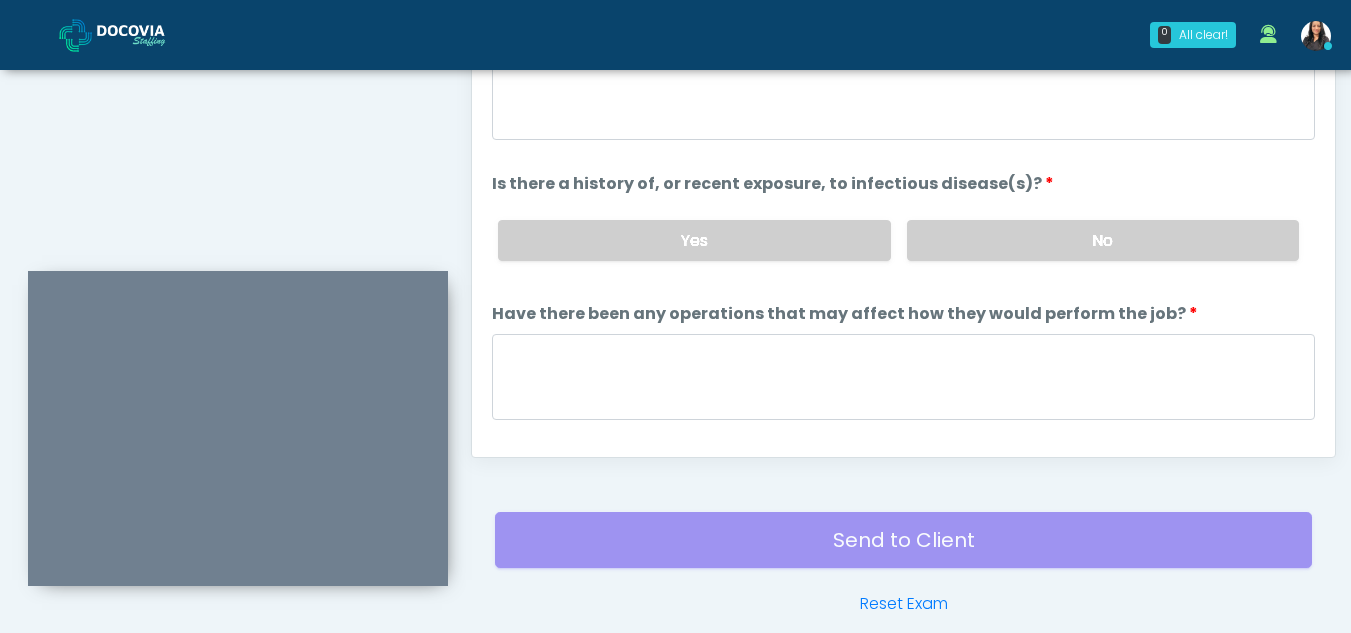 scroll, scrollTop: 1162, scrollLeft: 0, axis: vertical 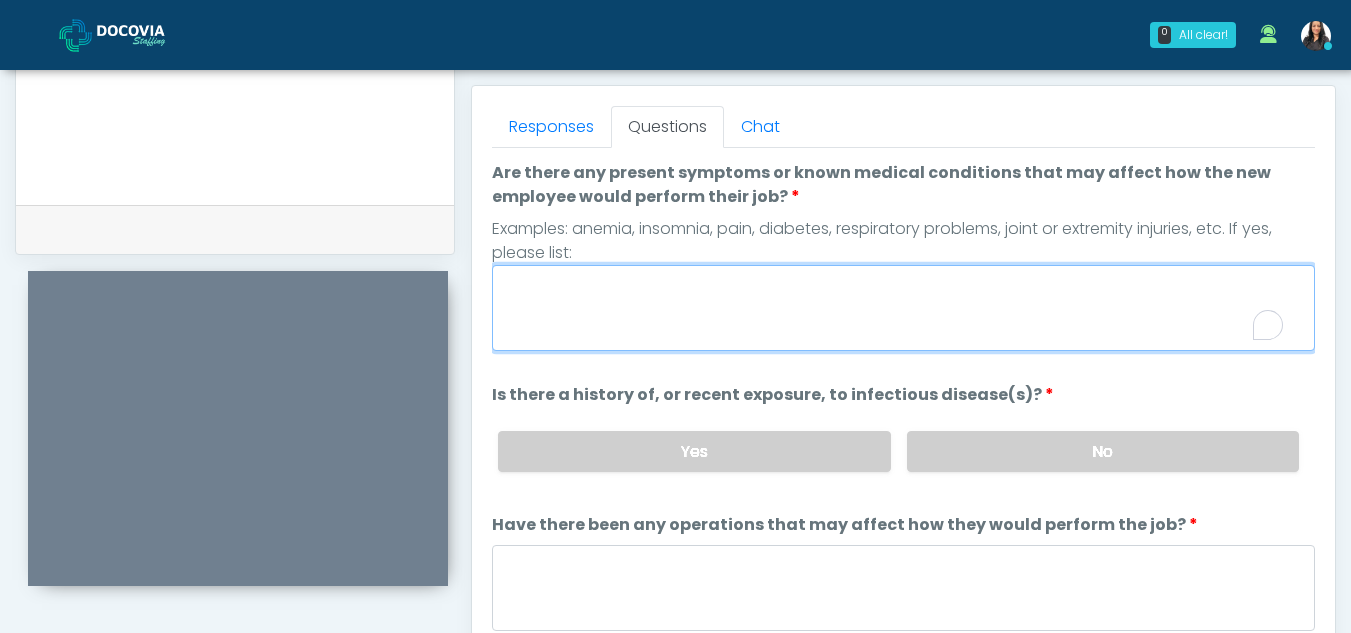 click on "Are there any present symptoms or known medical conditions that may affect how the new employee would perform their job?" at bounding box center (903, 308) 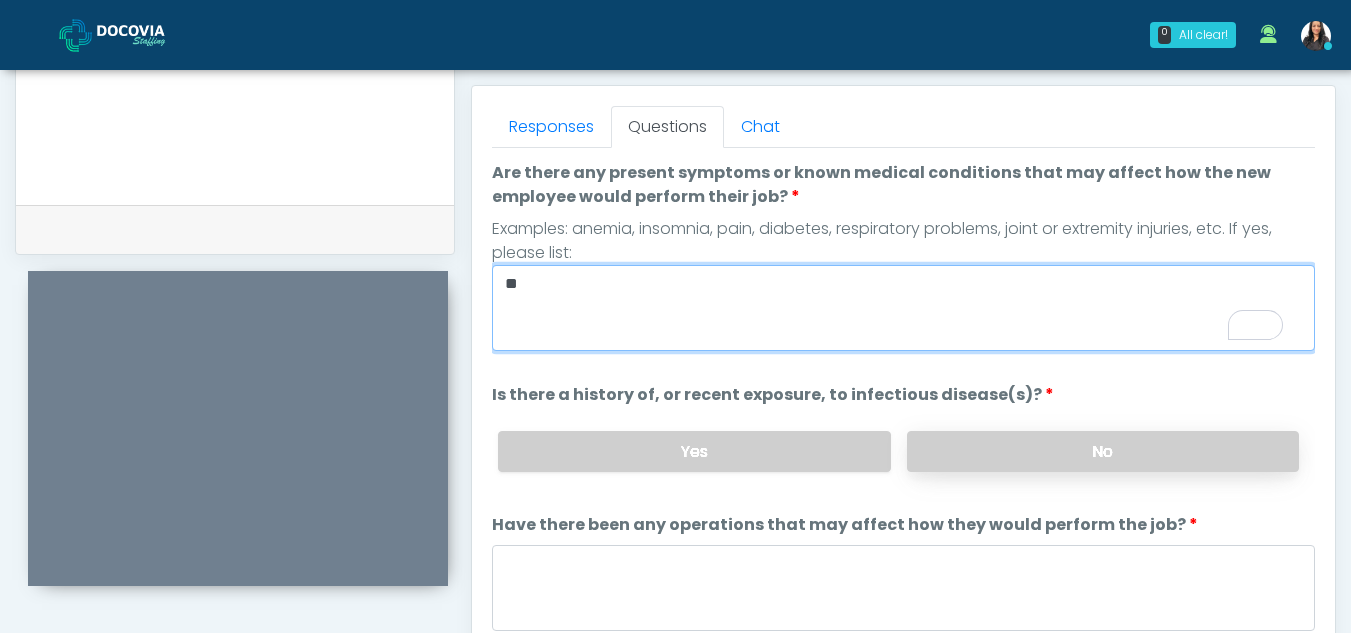type on "**" 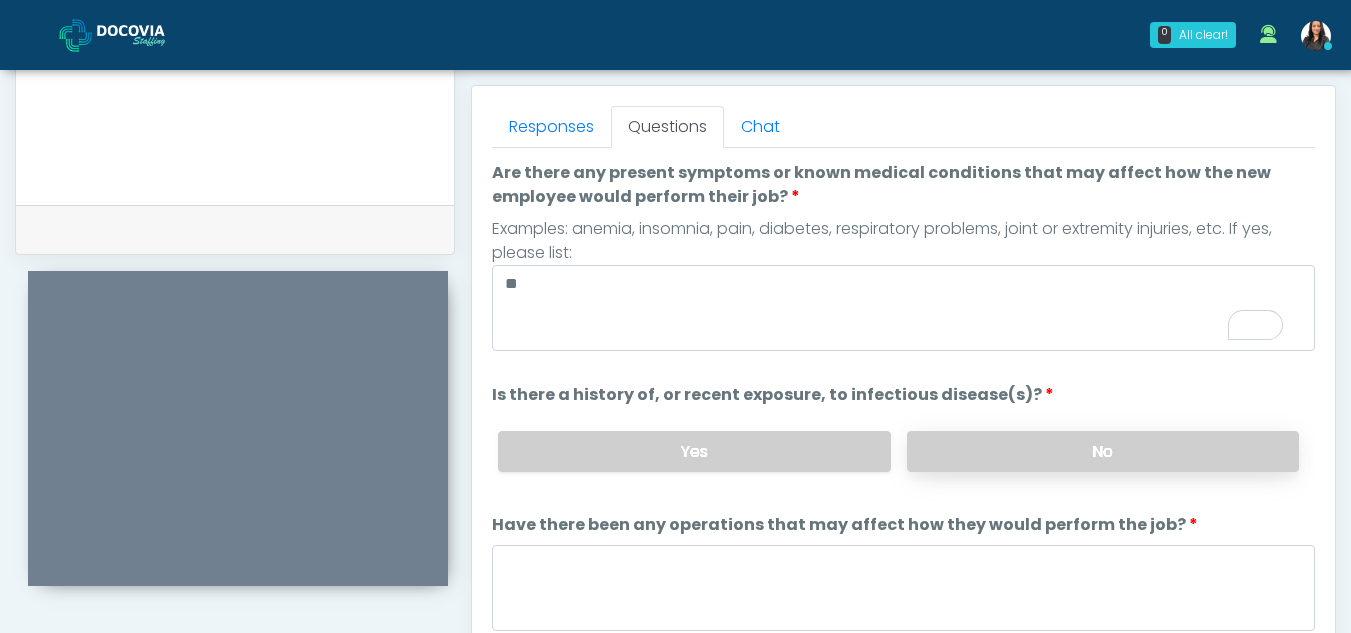 click on "No" at bounding box center [1103, 451] 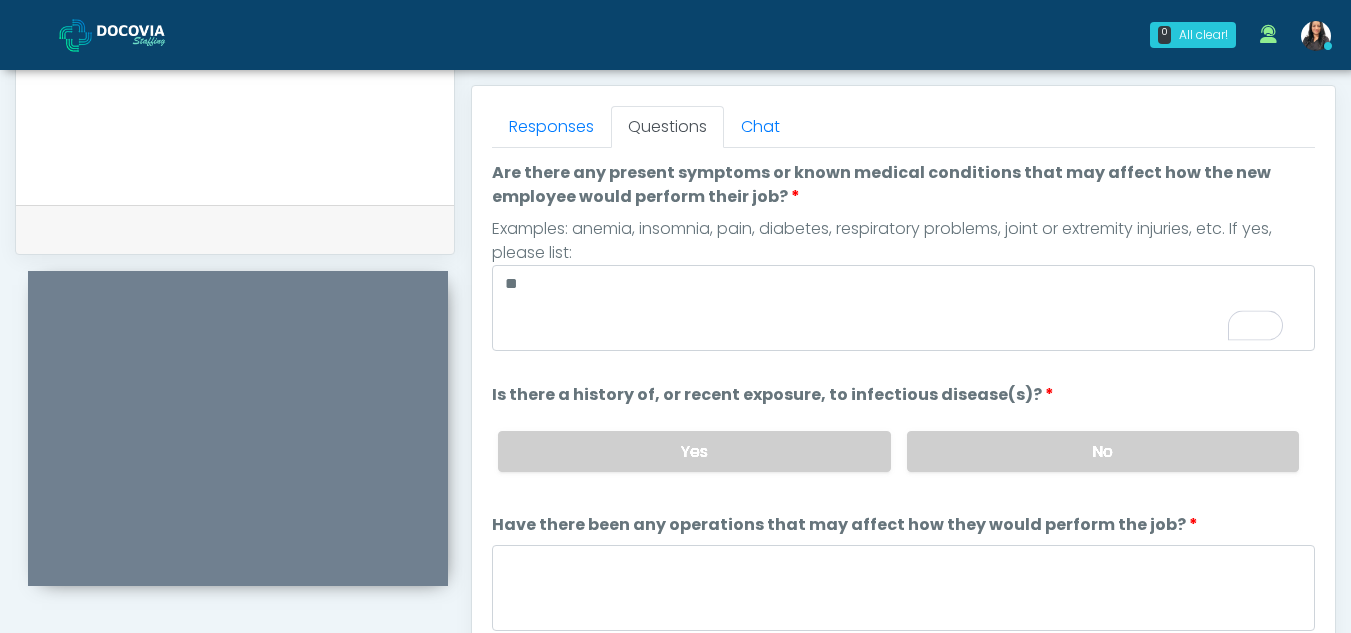 scroll, scrollTop: 67, scrollLeft: 0, axis: vertical 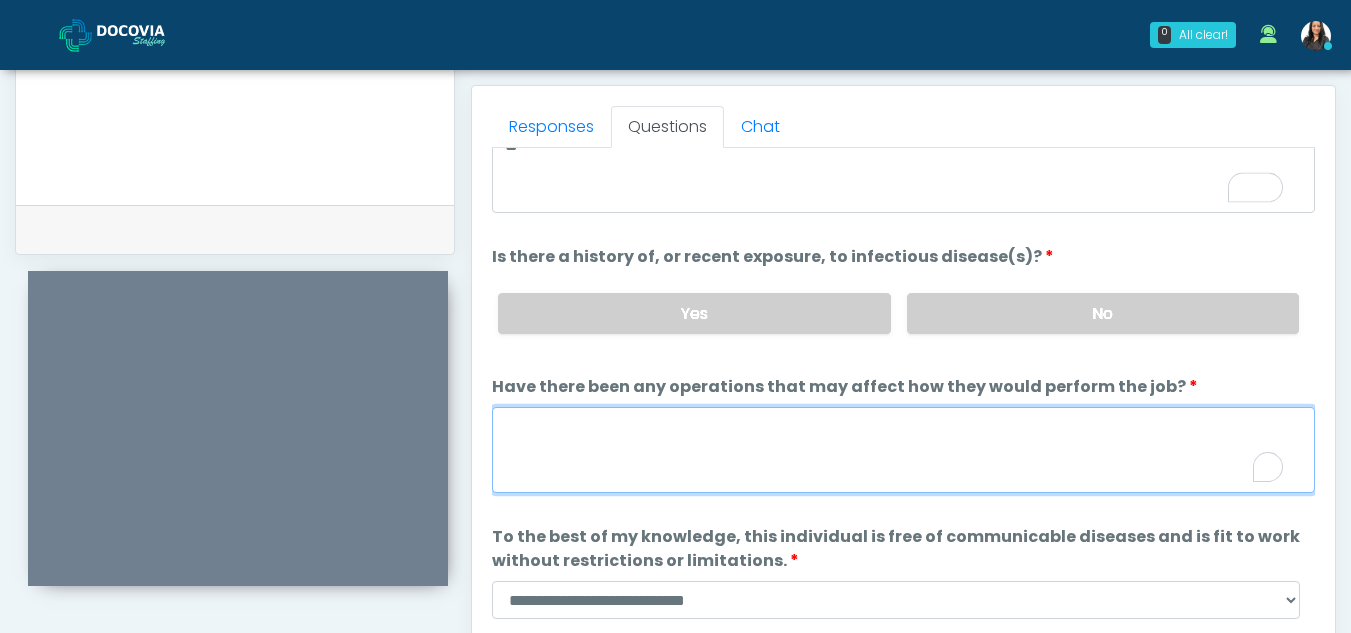 click on "Have there been any operations that may affect how they would perform the job?" at bounding box center (903, 450) 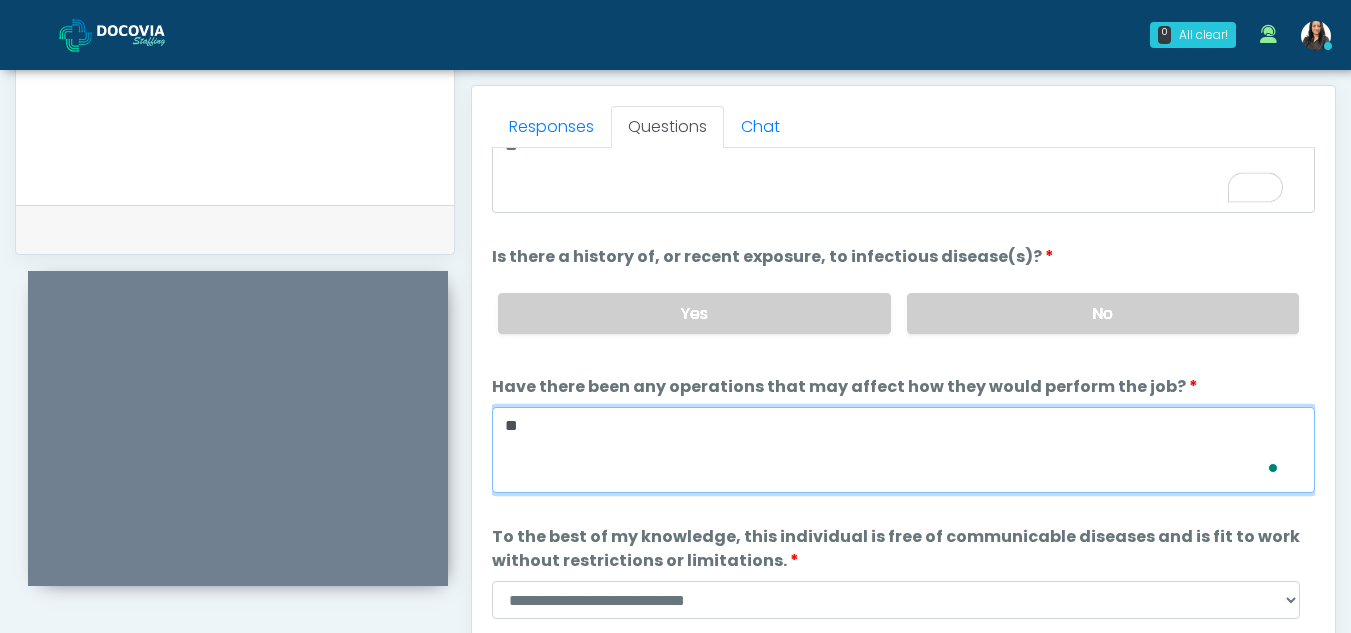 scroll, scrollTop: 138, scrollLeft: 0, axis: vertical 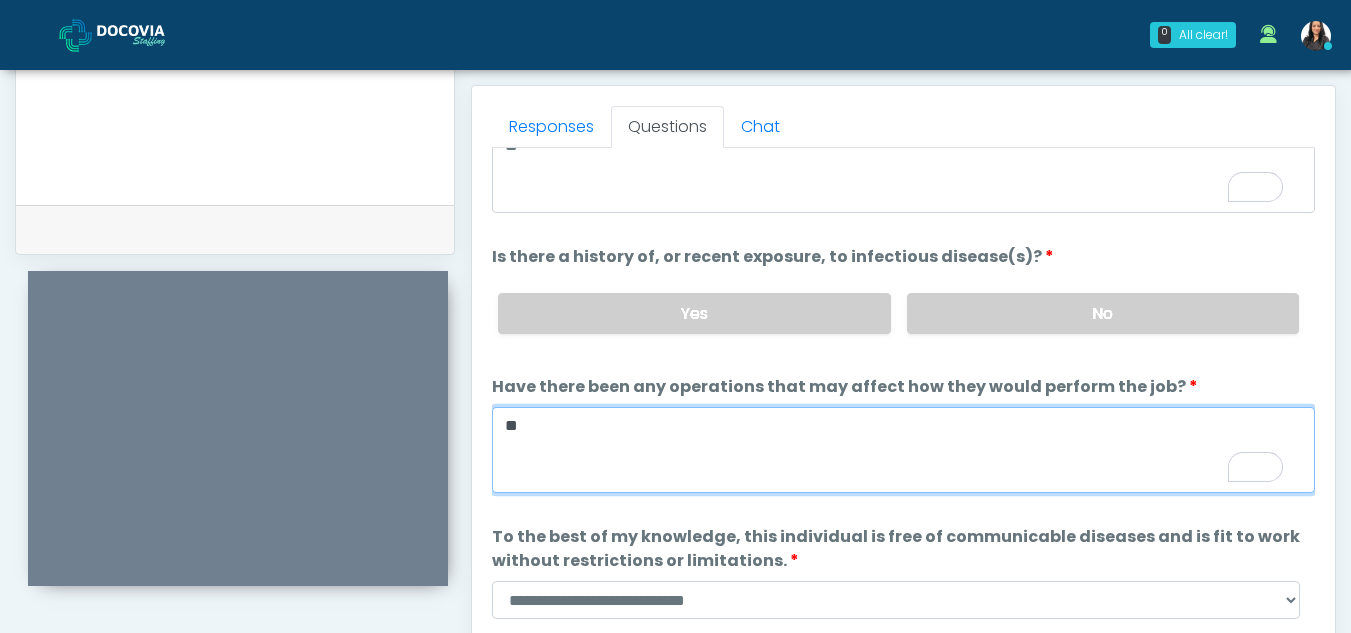 type on "**" 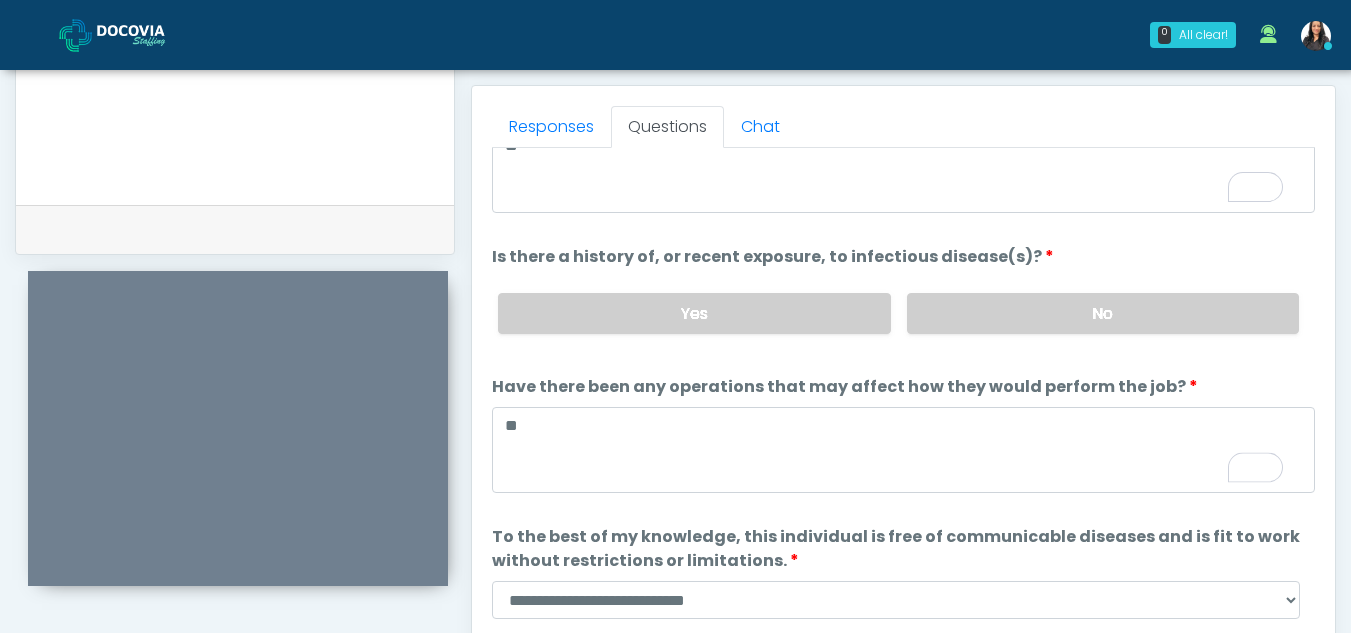 drag, startPoint x: 1322, startPoint y: 325, endPoint x: 1321, endPoint y: 217, distance: 108.00463 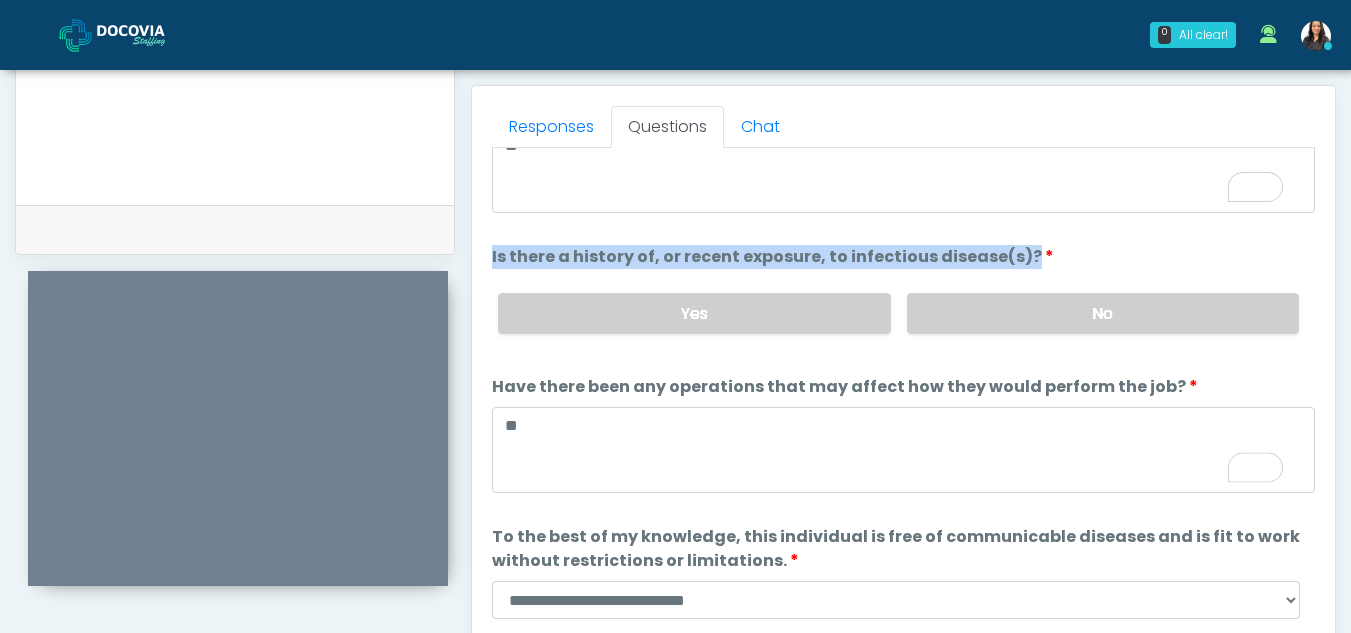 scroll, scrollTop: 20, scrollLeft: 0, axis: vertical 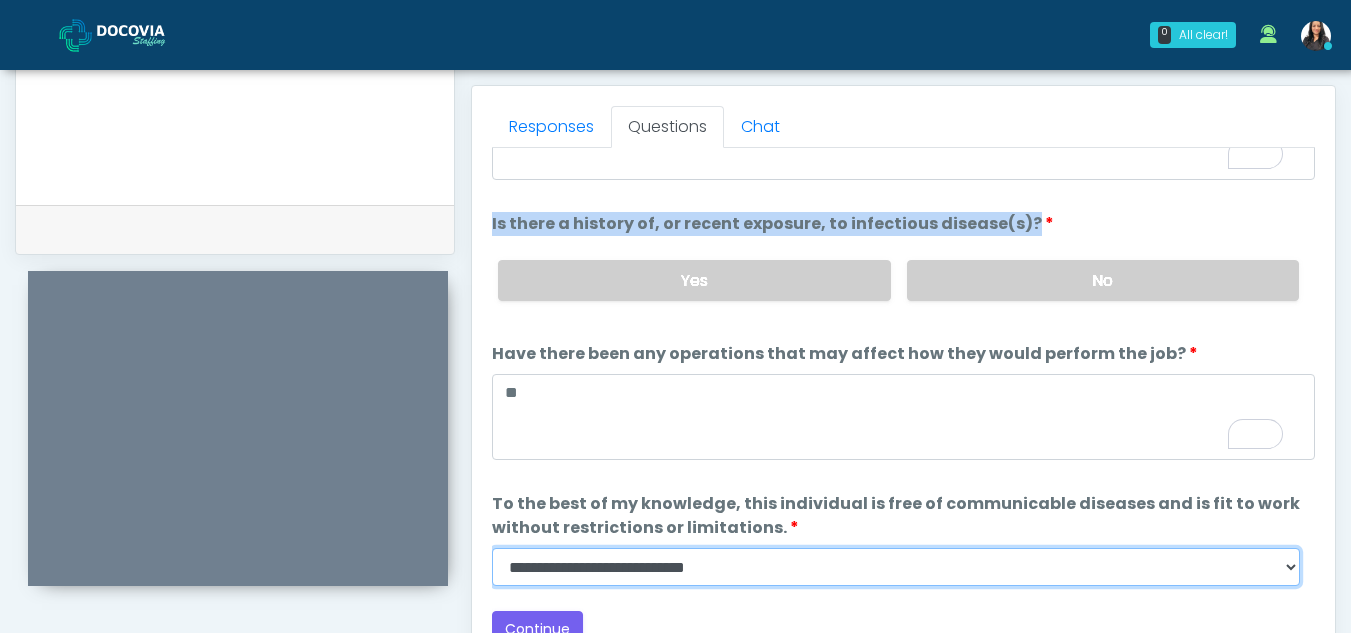 click on "**********" at bounding box center [896, 567] 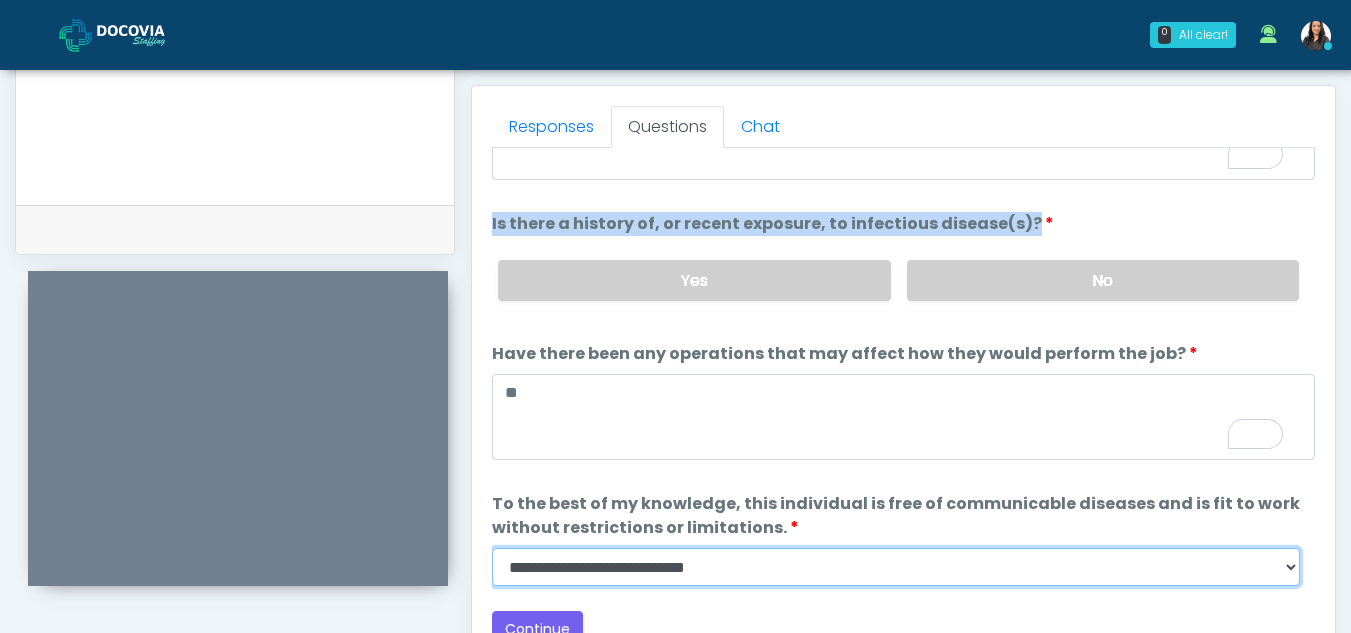 select on "******" 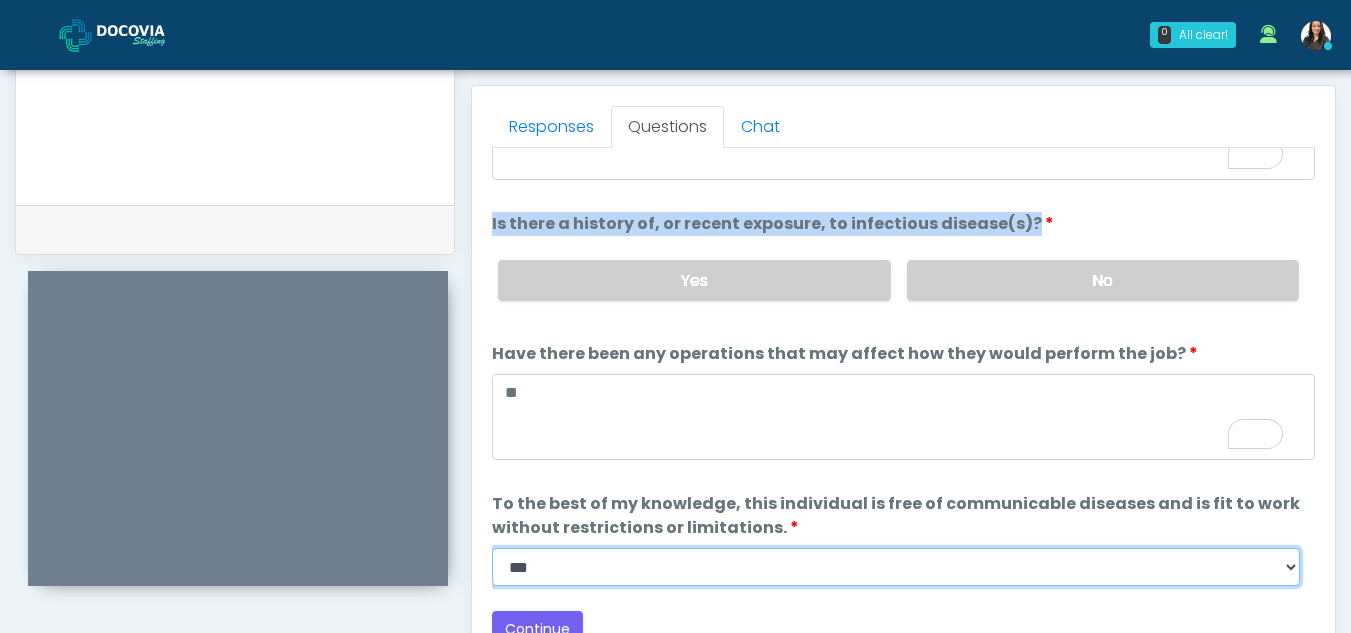 click on "**********" at bounding box center [896, 567] 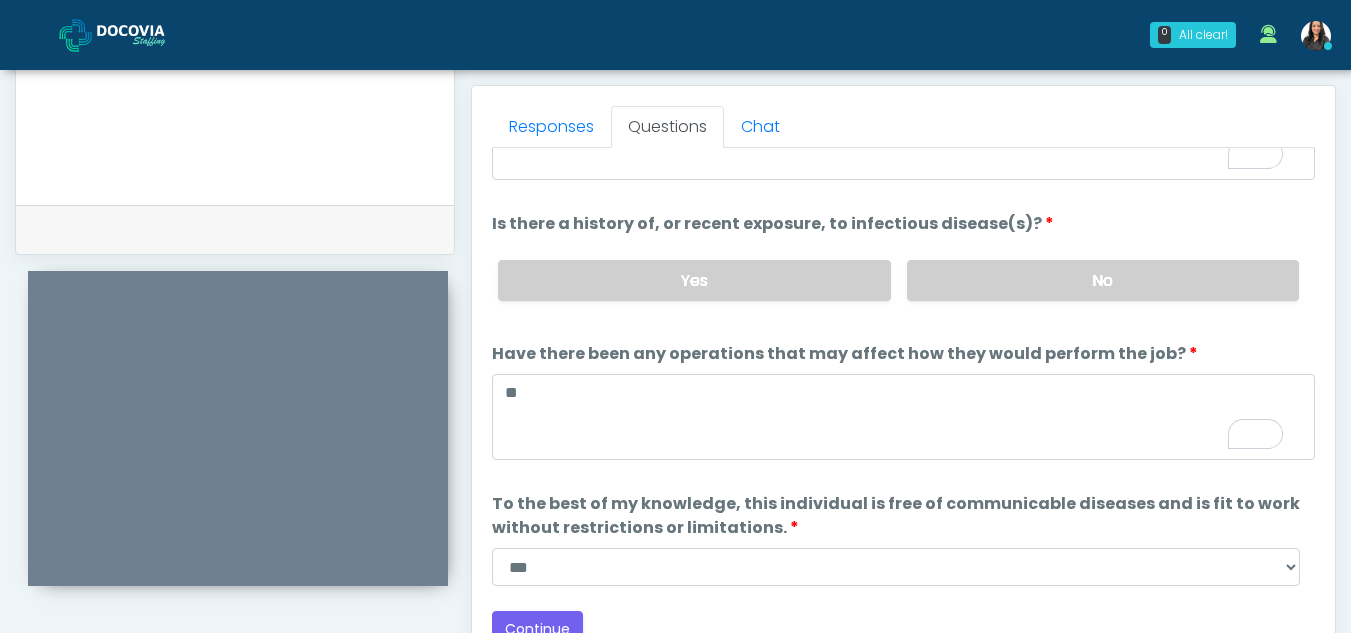 click on "Are there any present symptoms or known medical conditions that may affect how the new employee would perform their job?
Are there any present symptoms or known medical conditions that may affect how the new employee would perform their job?
Examples: anemia, insomnia, pain, diabetes, respiratory problems, joint or extremity injuries, etc. If yes, please list:
**
Is there a history of, or recent exposure, to infectious disease(s)?
Is there a history of, or recent exposure, to infectious disease(s)?
Yes
No
Have there been any operations that may affect how they would perform the job?
** *** **" at bounding box center [903, 288] 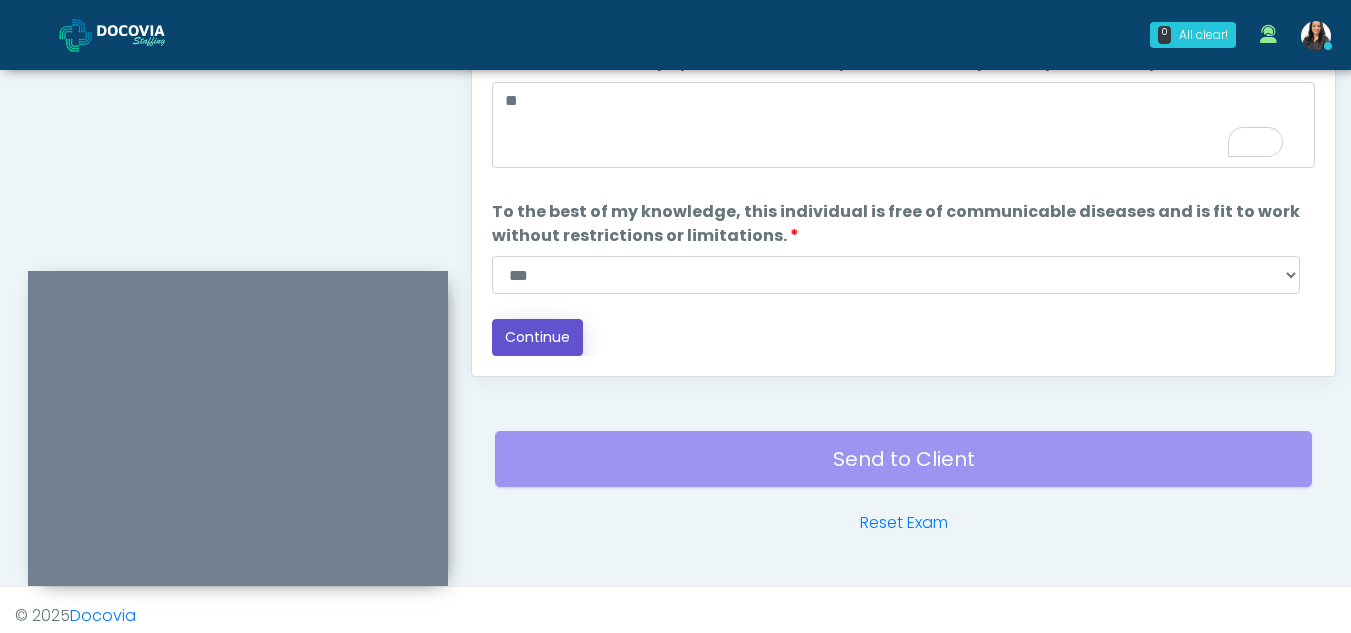 click on "Continue" at bounding box center (537, 337) 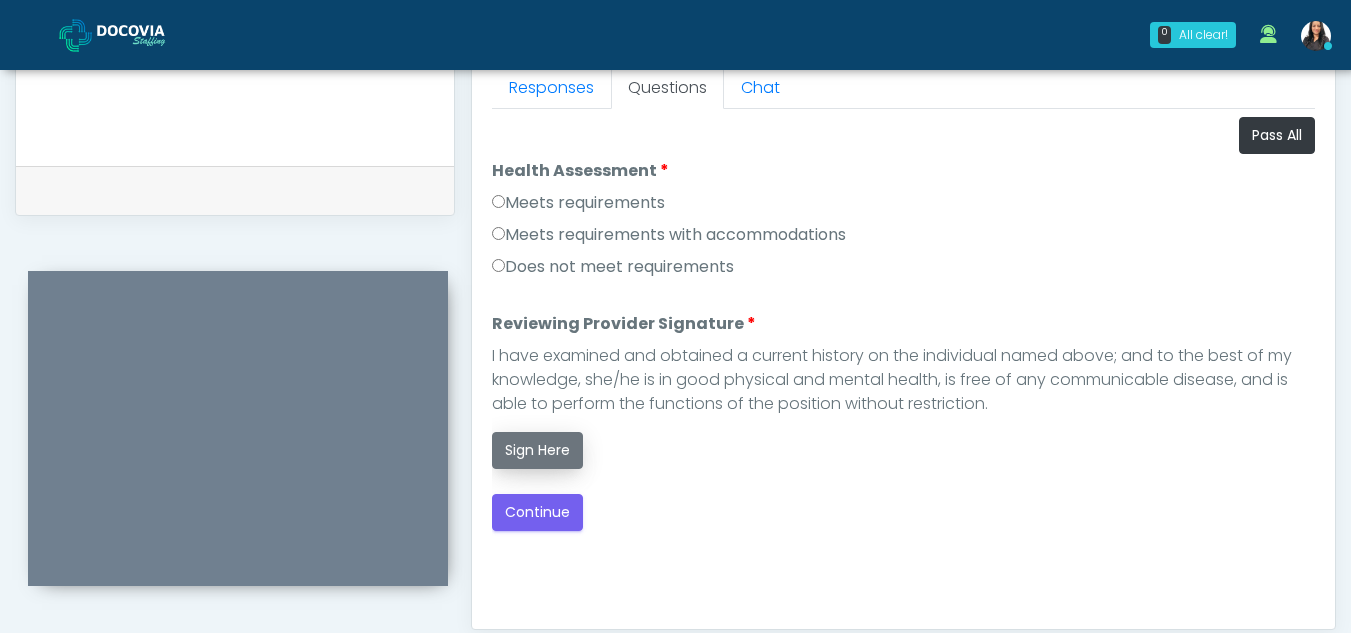 click on "Sign Here" at bounding box center (537, 450) 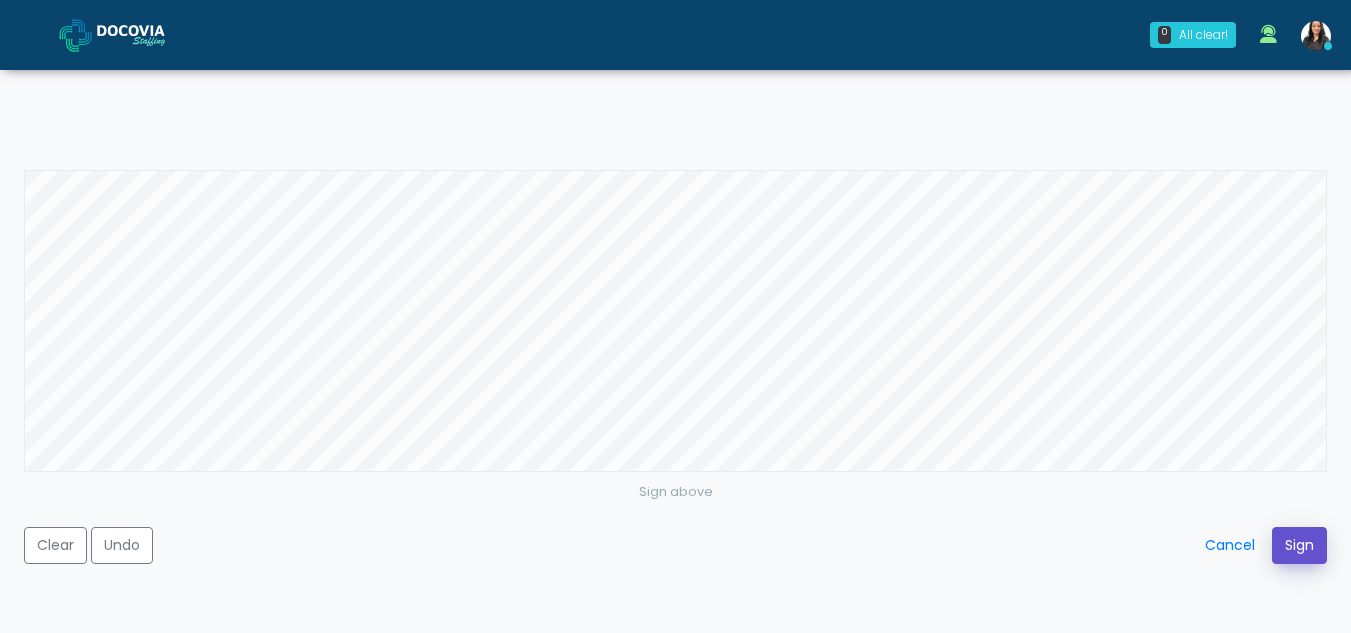 click on "Sign" at bounding box center [1299, 545] 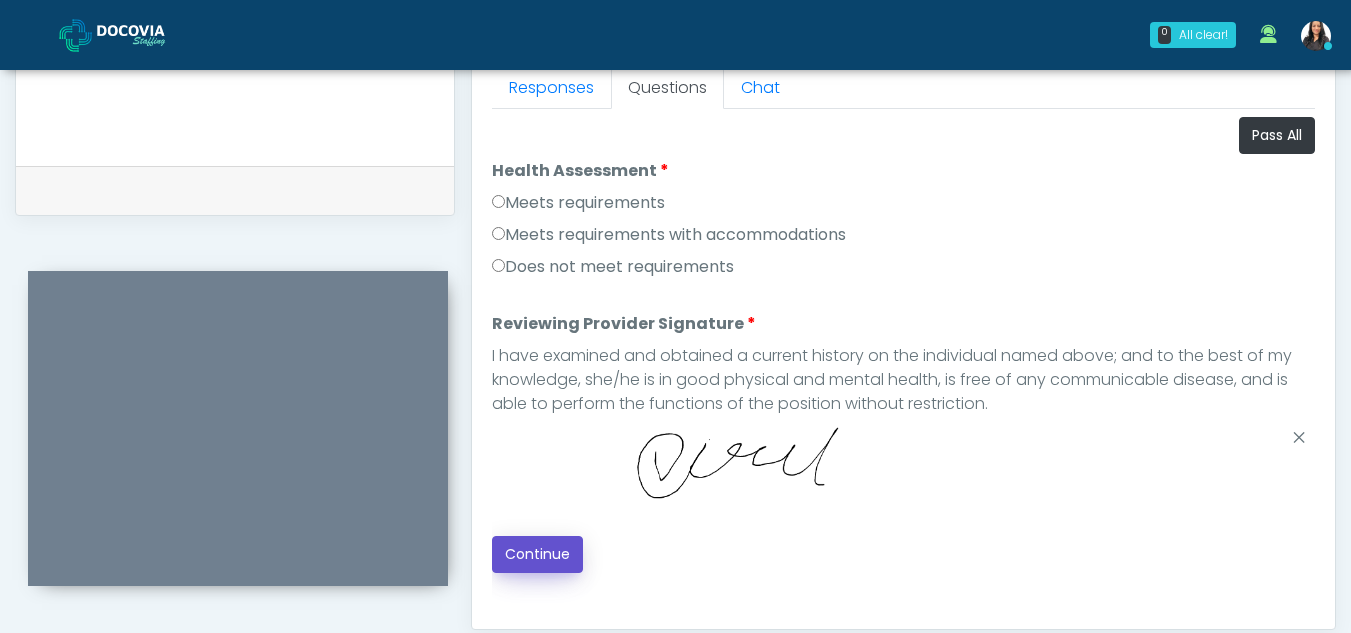 click on "Continue" at bounding box center [537, 554] 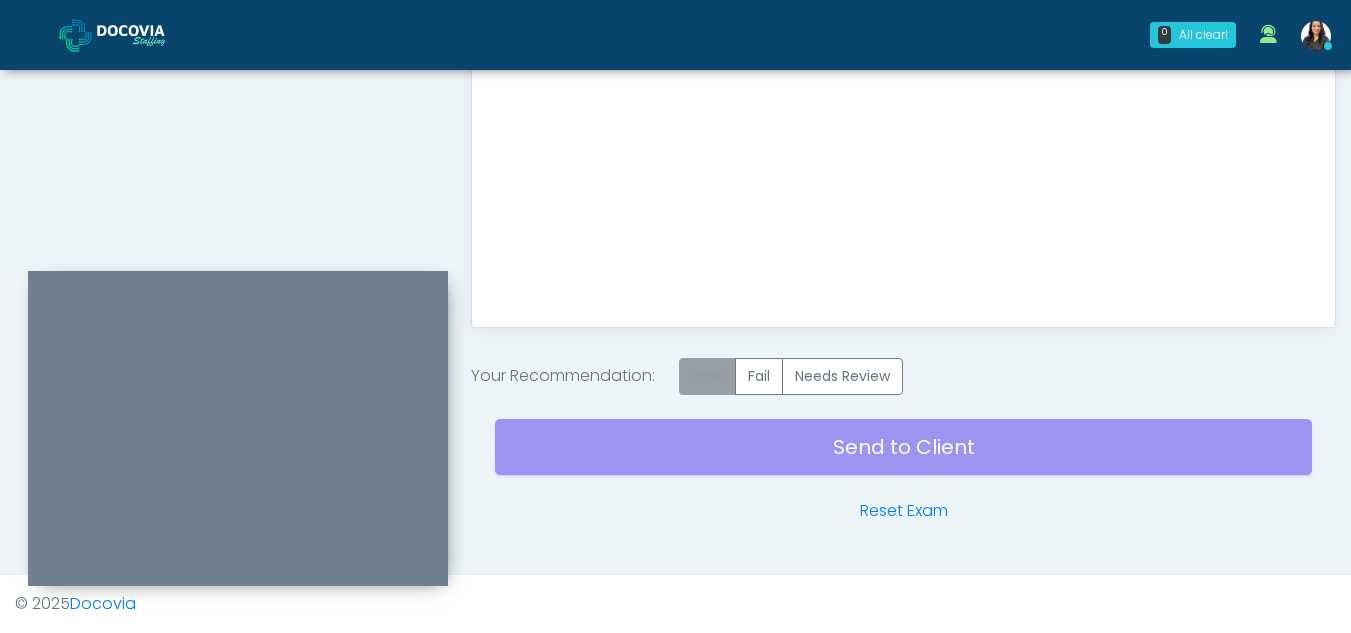 click on "Pass" at bounding box center (707, 376) 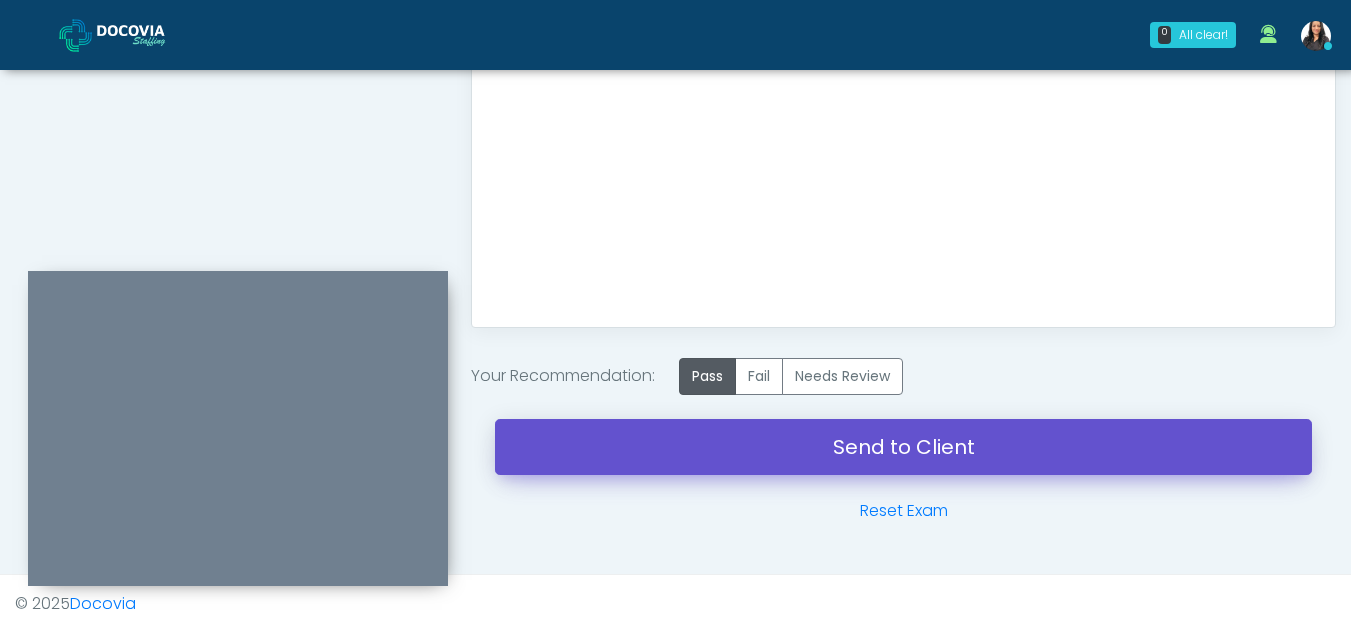 click on "Send to Client" at bounding box center (903, 447) 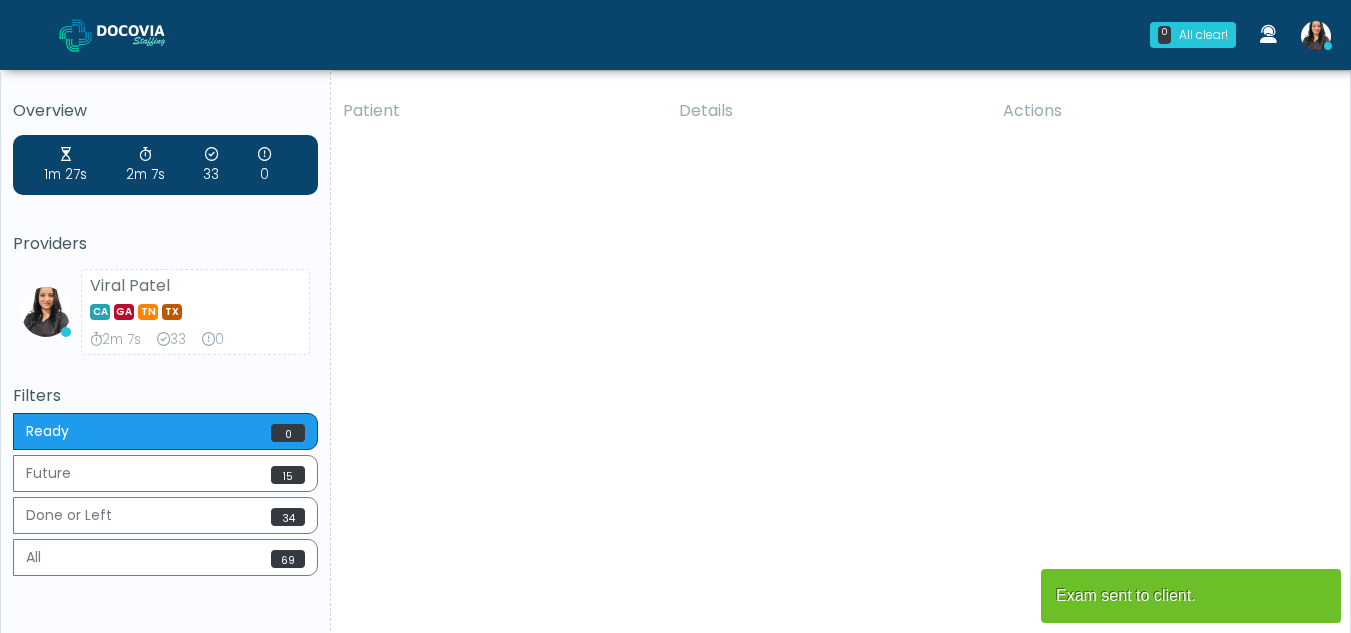 scroll, scrollTop: 0, scrollLeft: 0, axis: both 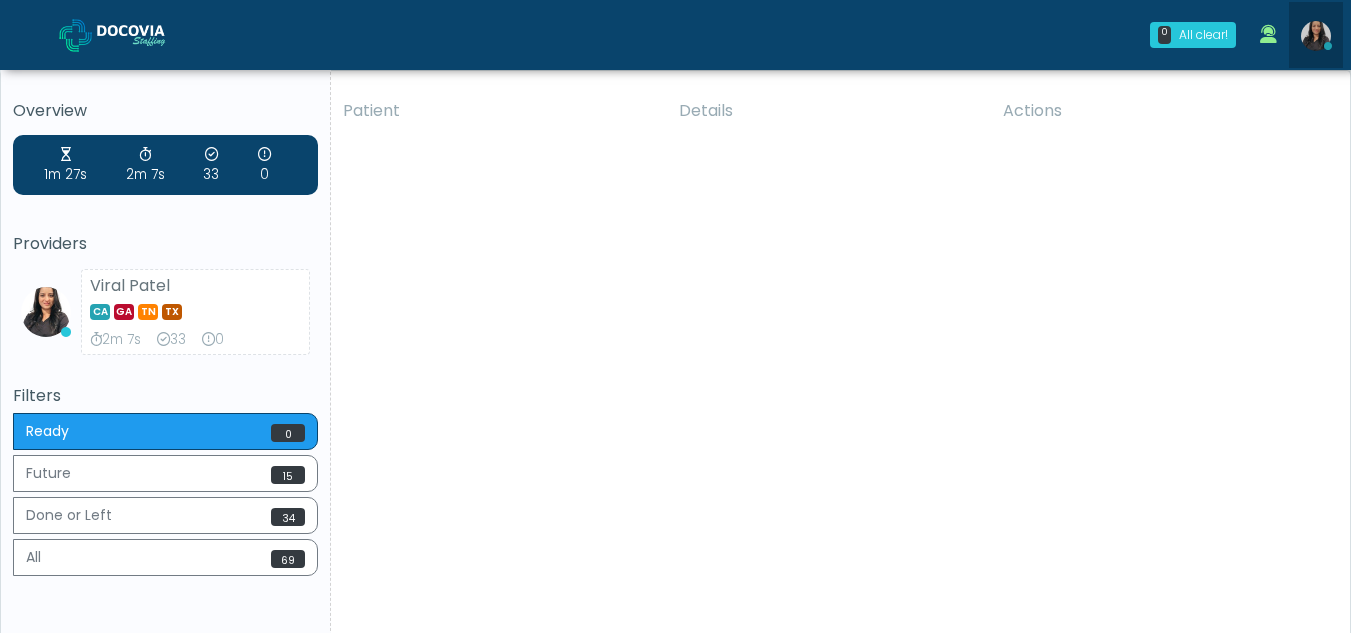 click at bounding box center (1316, 36) 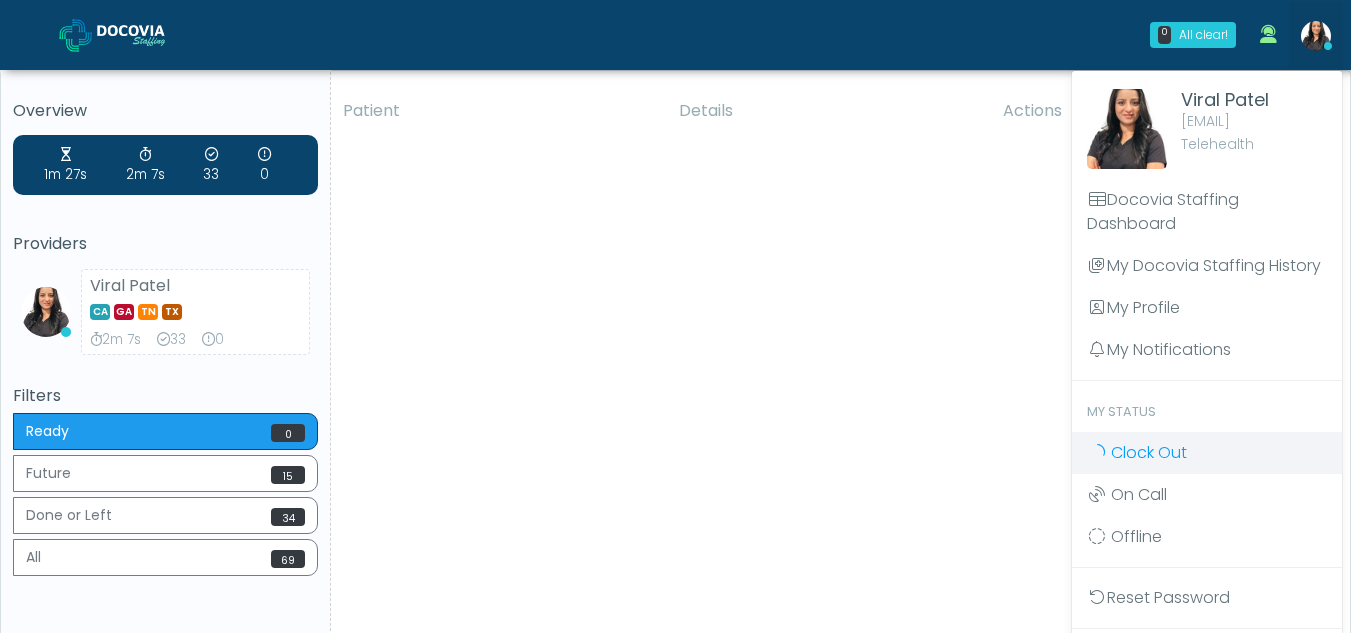 click on "Clock Out" at bounding box center [1149, 452] 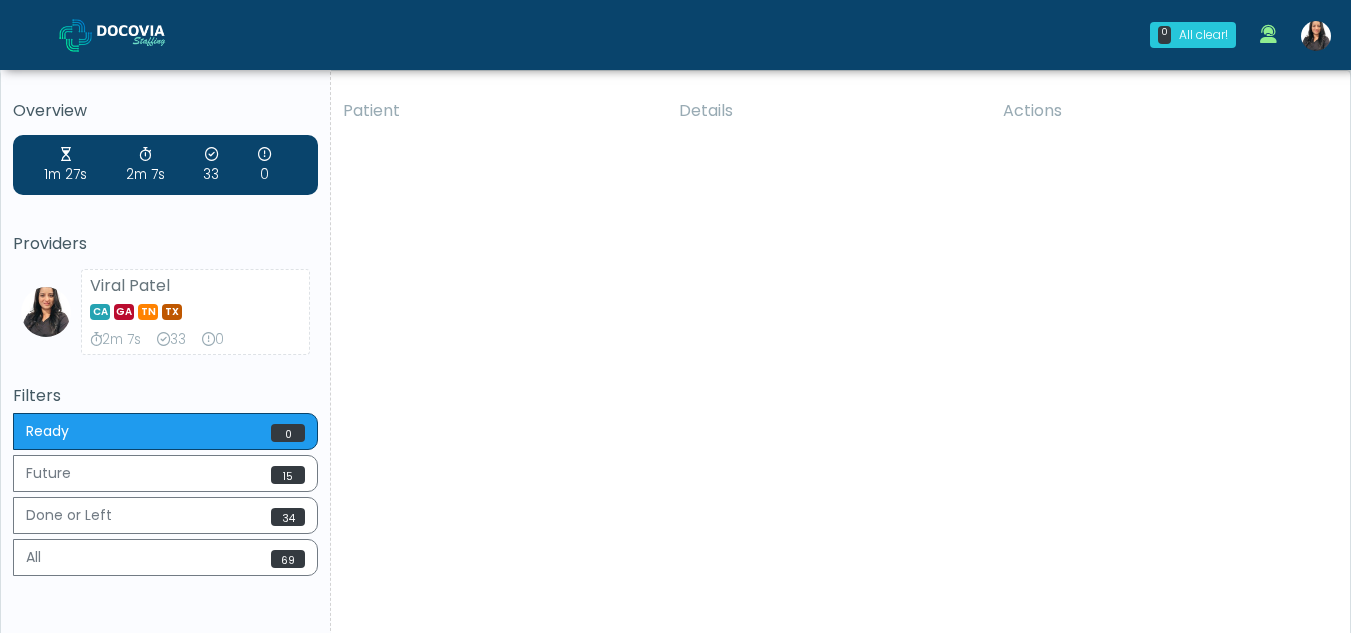 scroll, scrollTop: 0, scrollLeft: 0, axis: both 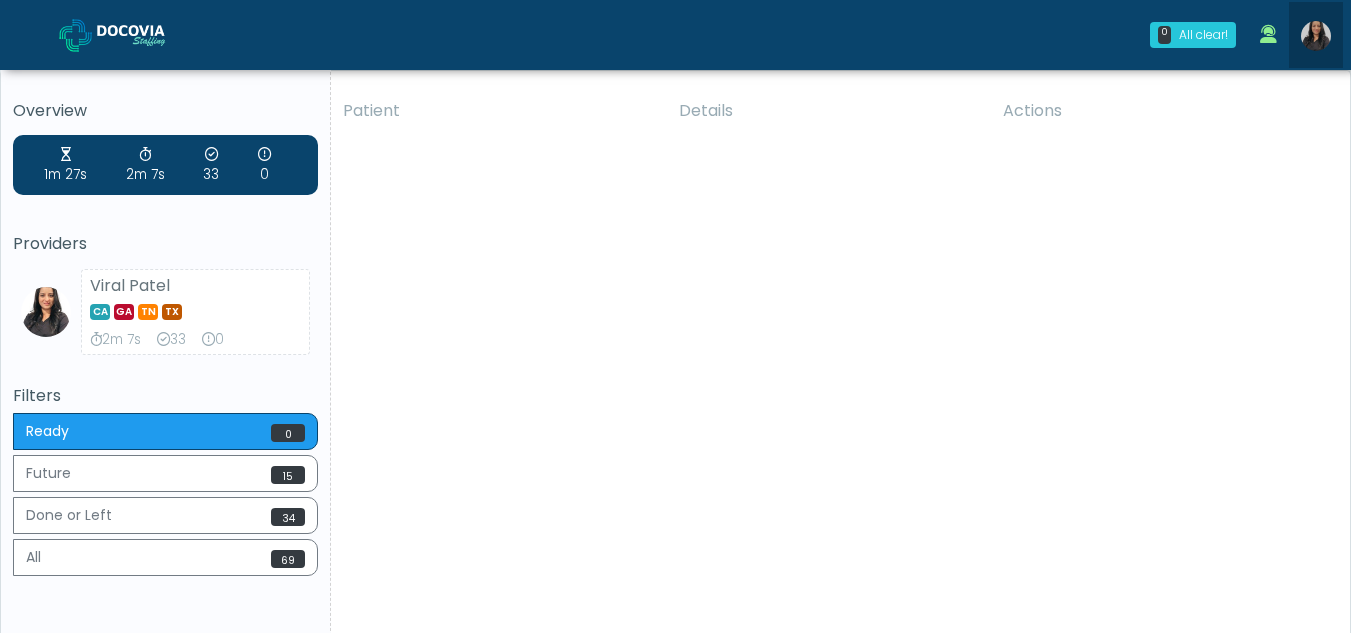 click at bounding box center (1316, 36) 